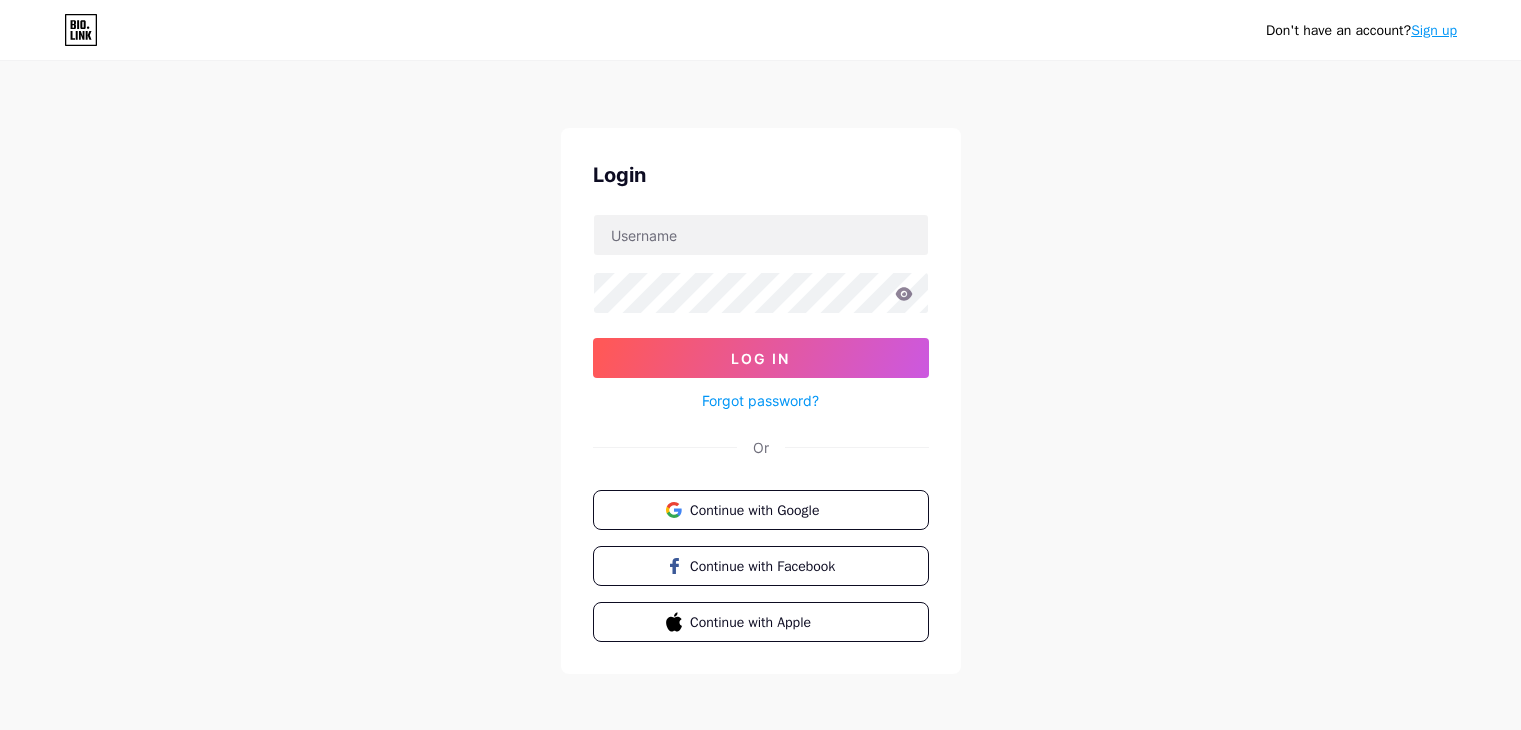 scroll, scrollTop: 0, scrollLeft: 0, axis: both 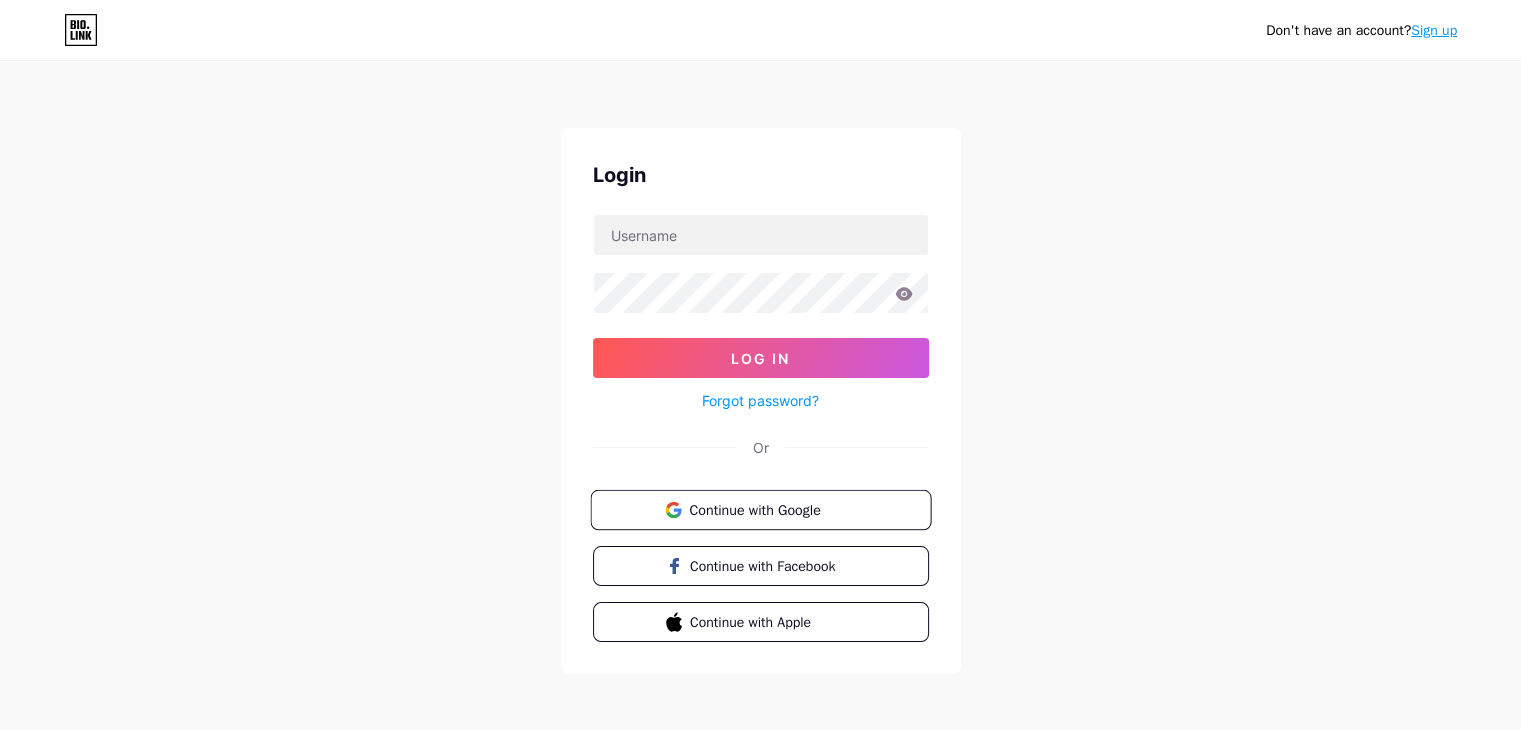 click on "Continue with Google" at bounding box center (772, 509) 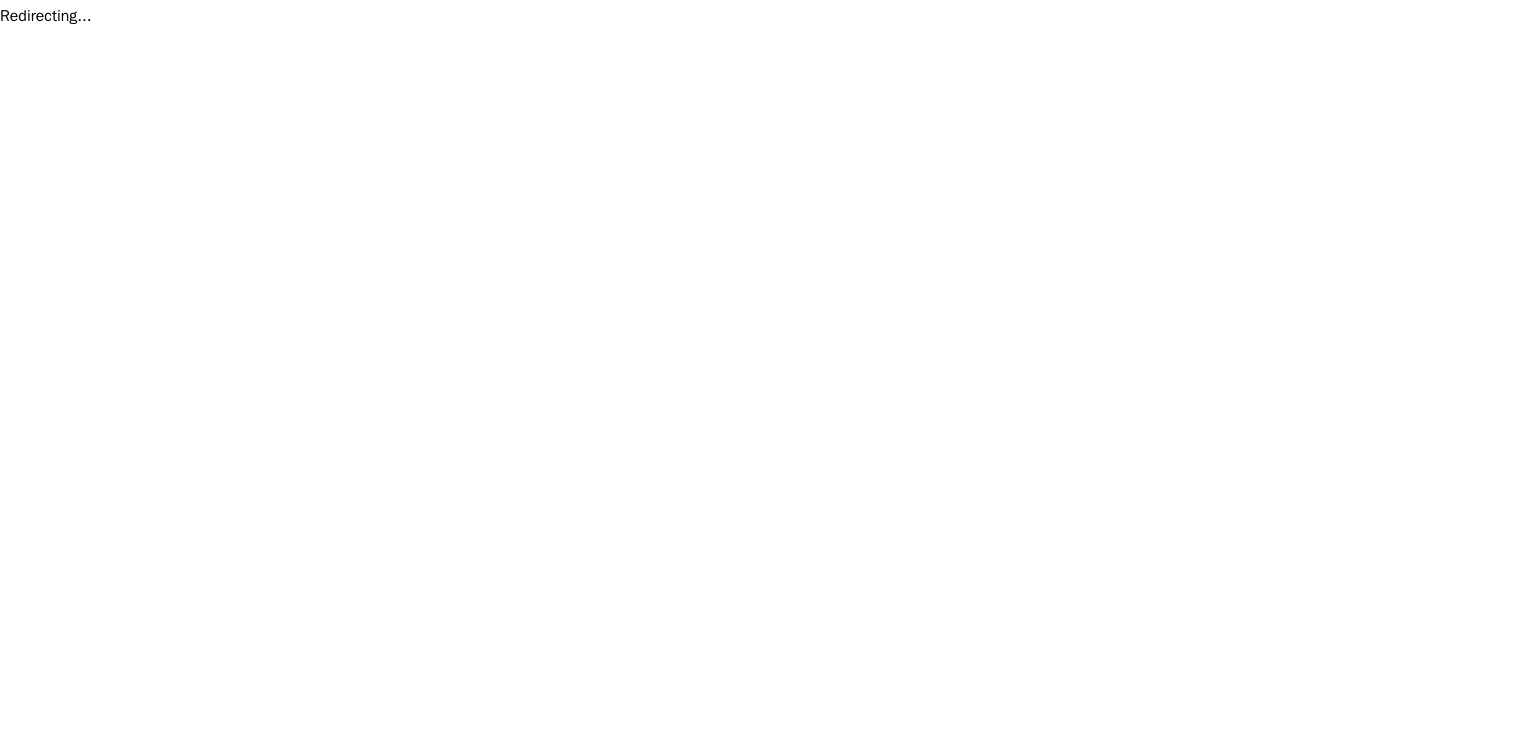 scroll, scrollTop: 0, scrollLeft: 0, axis: both 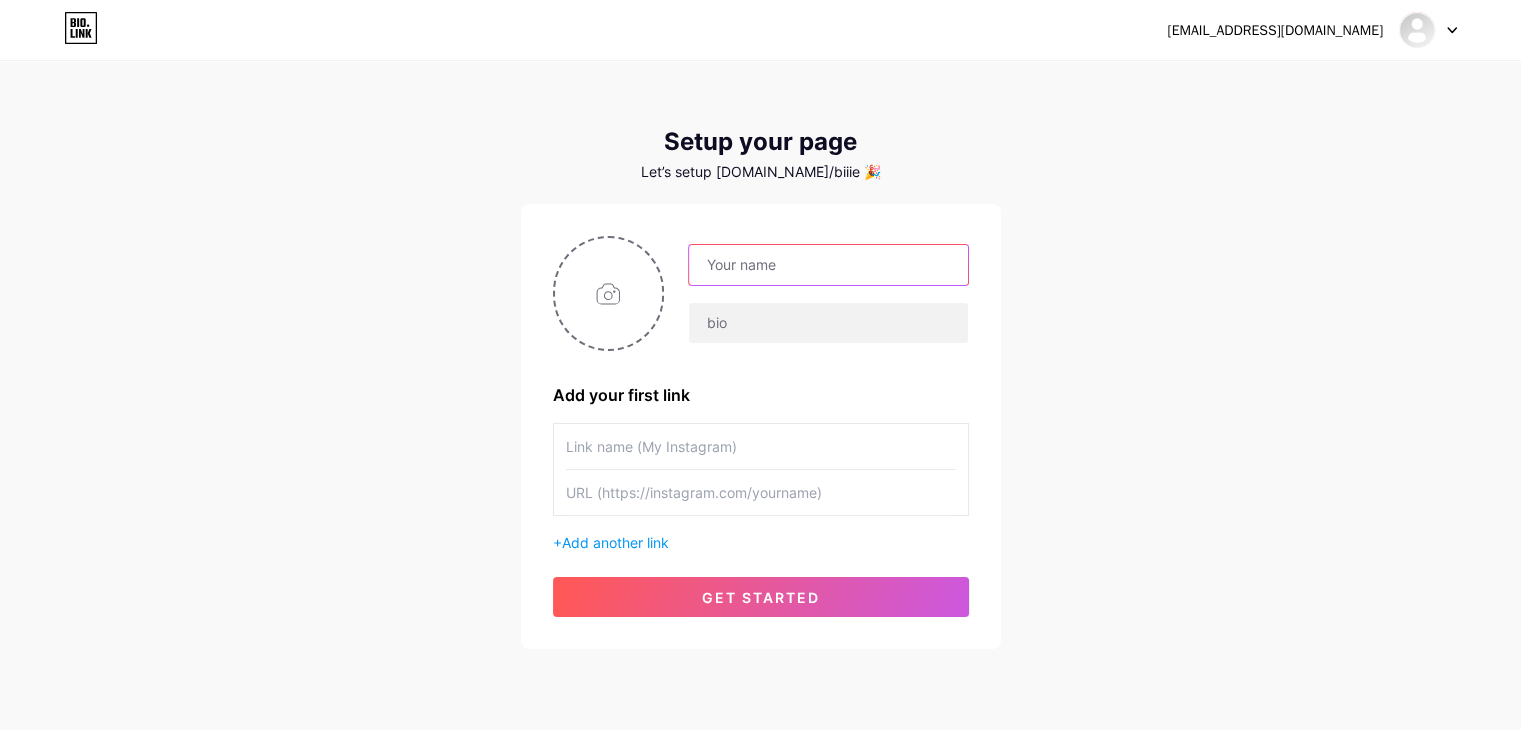 click at bounding box center [828, 265] 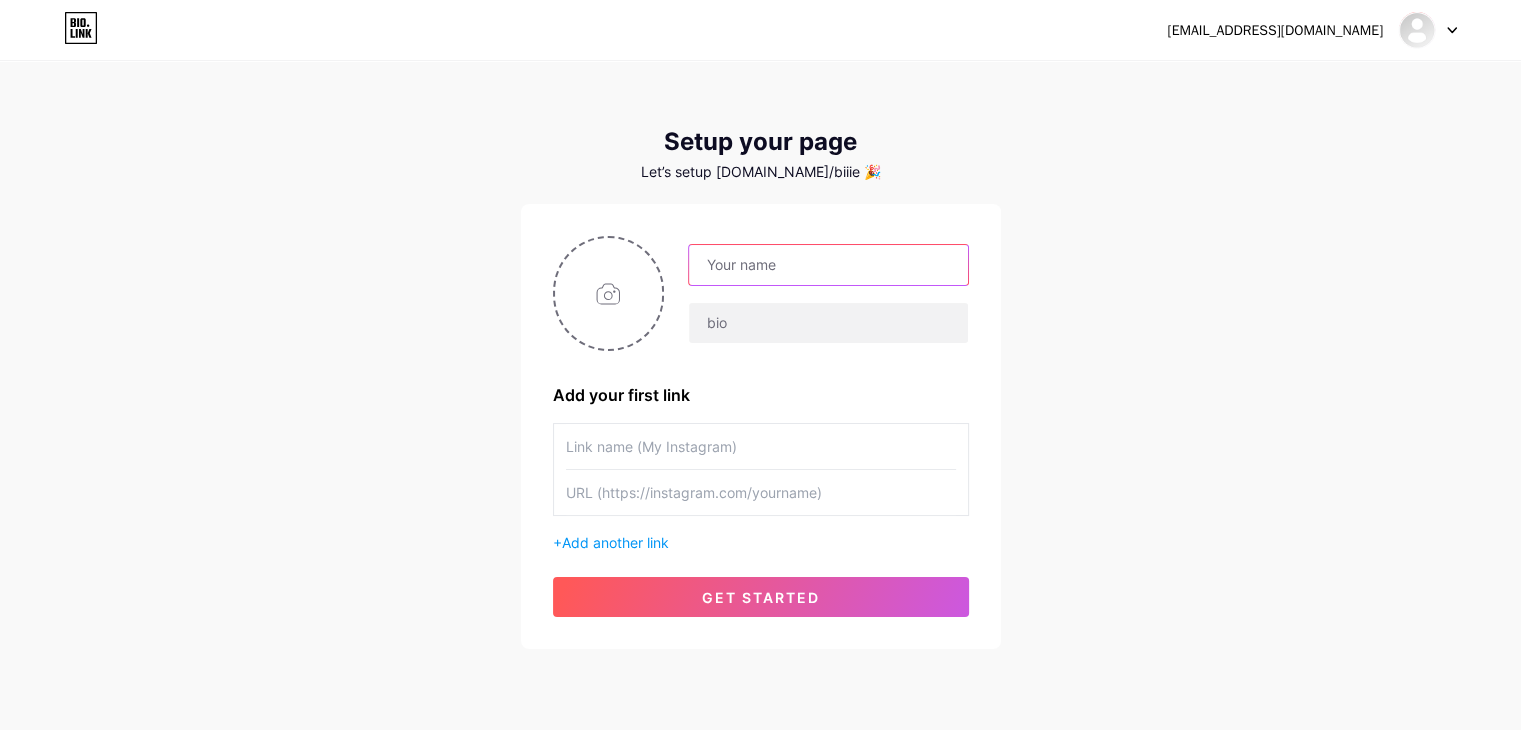 click at bounding box center (828, 265) 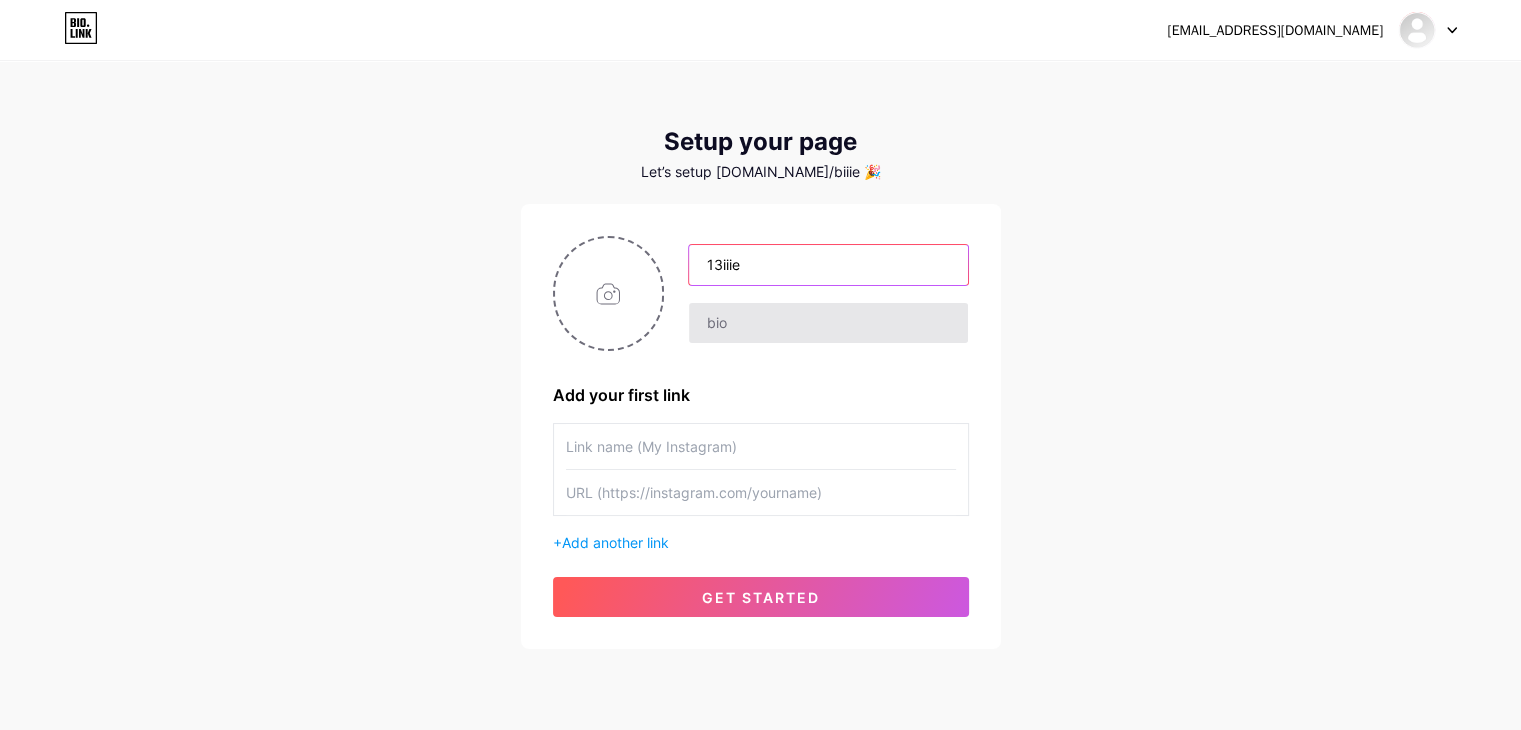 type on "13iiie" 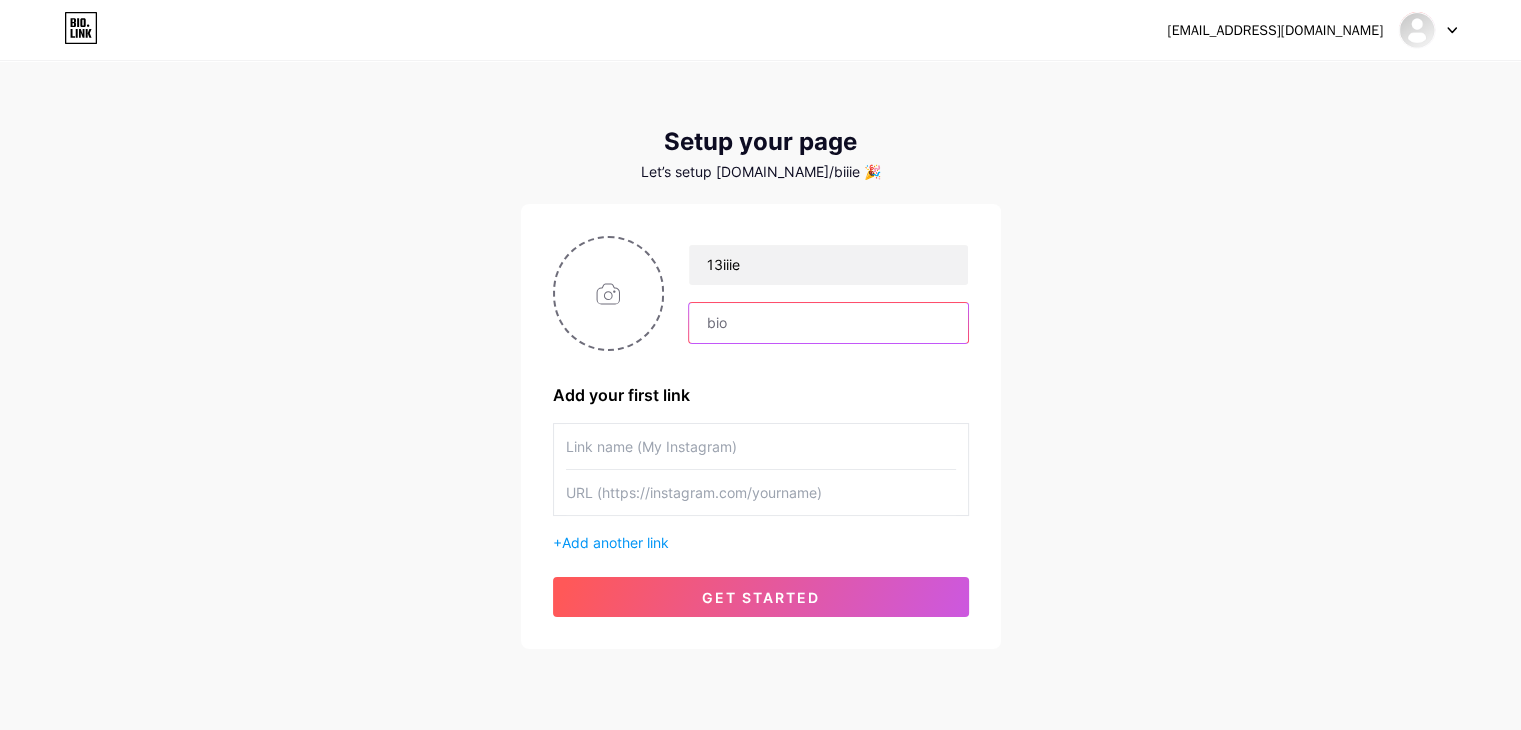 click at bounding box center (828, 323) 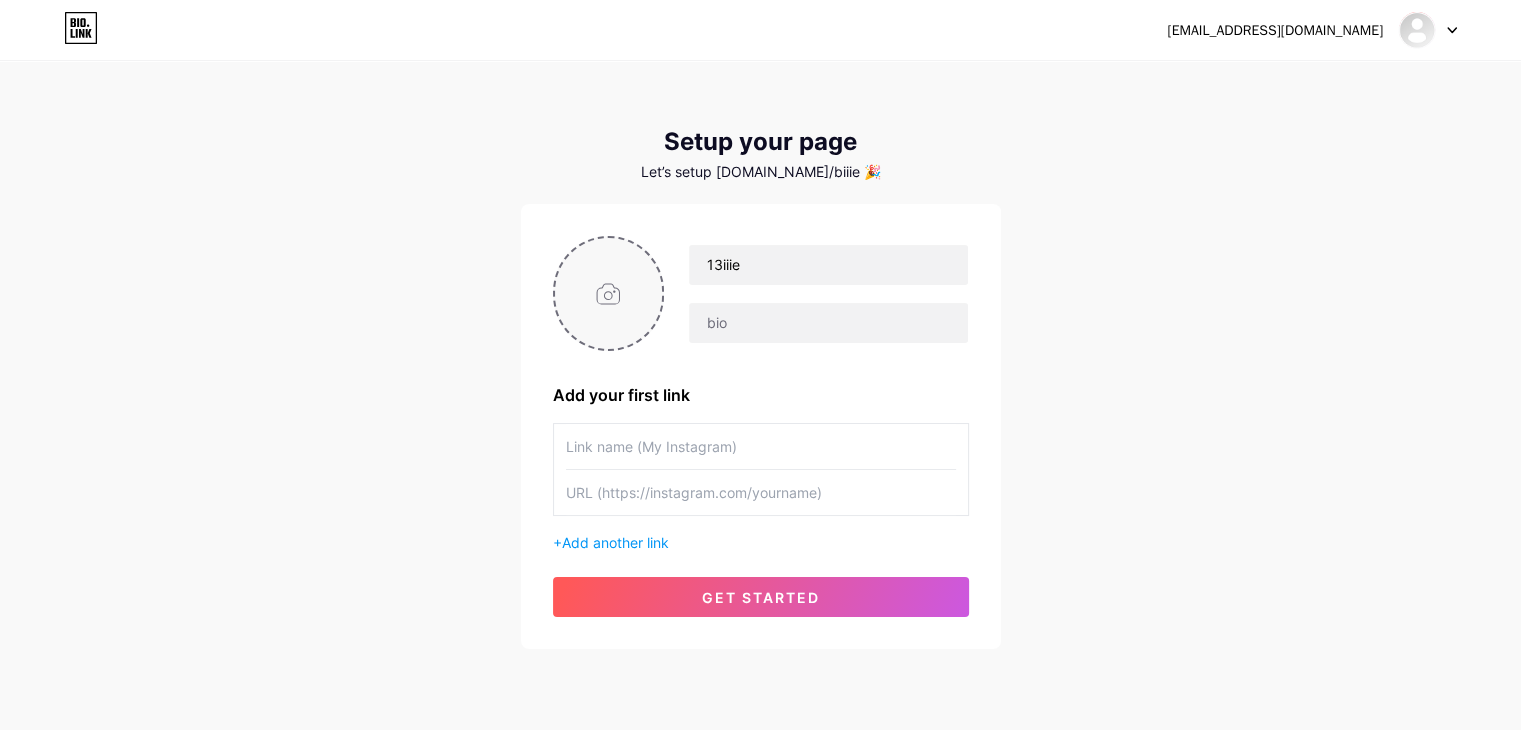 click at bounding box center (609, 293) 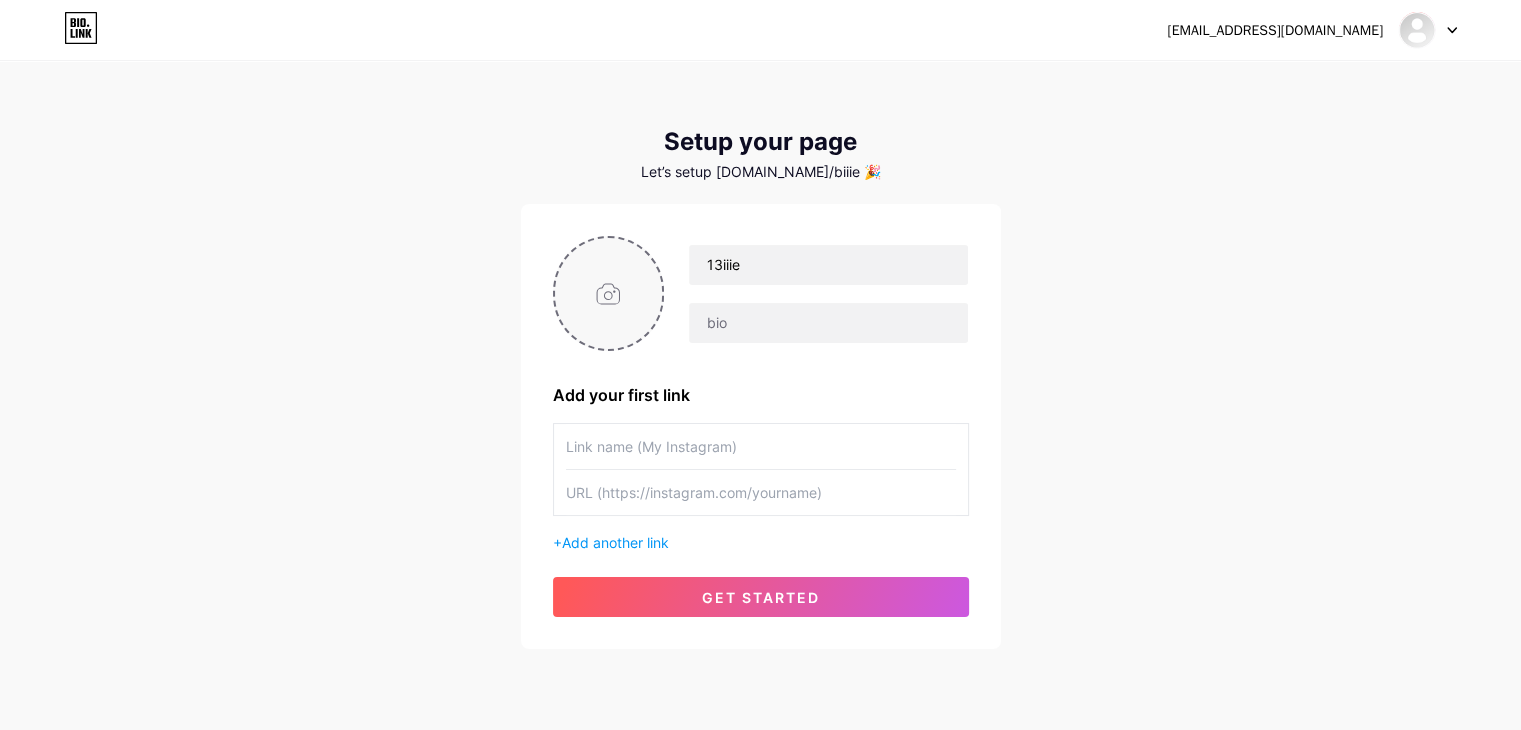 click at bounding box center (609, 293) 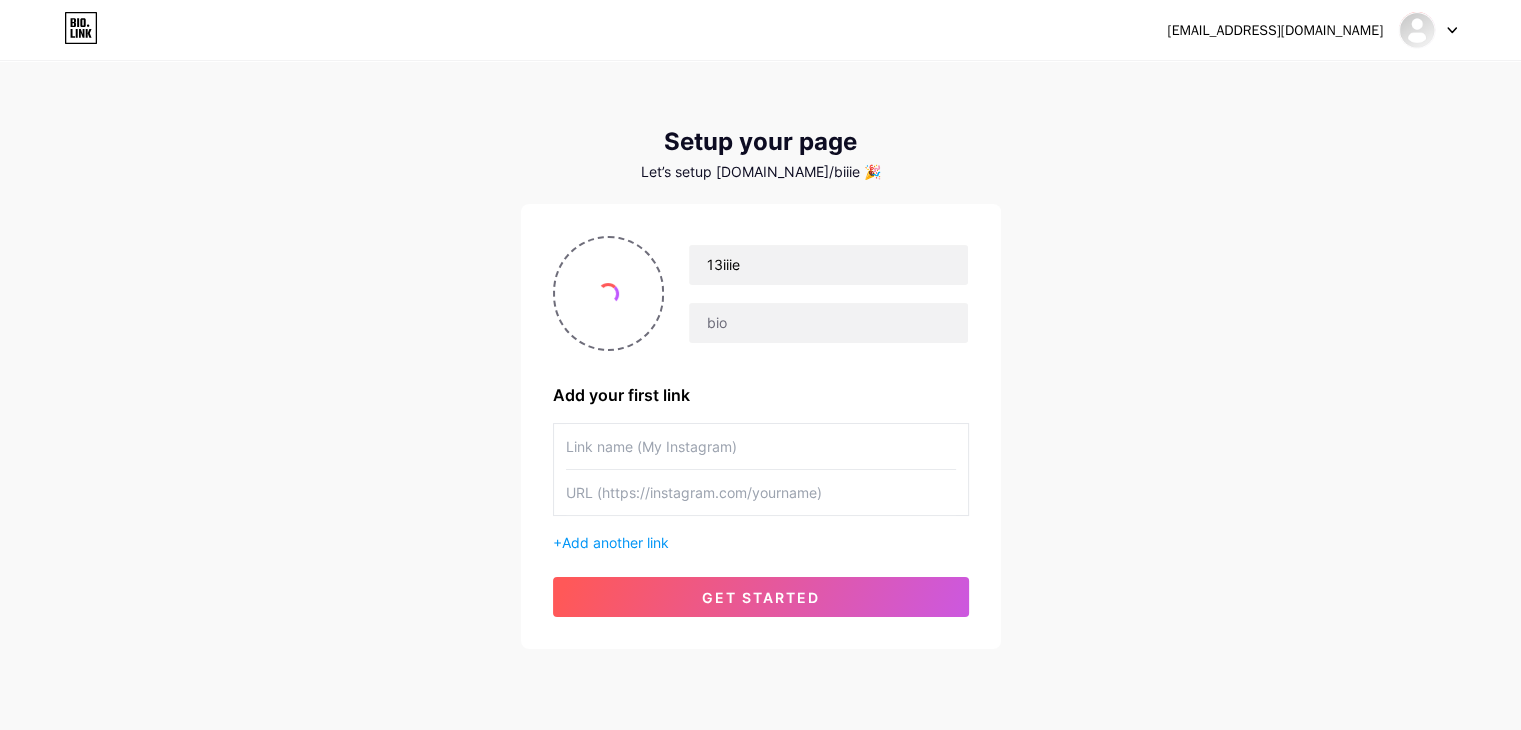 click at bounding box center [761, 446] 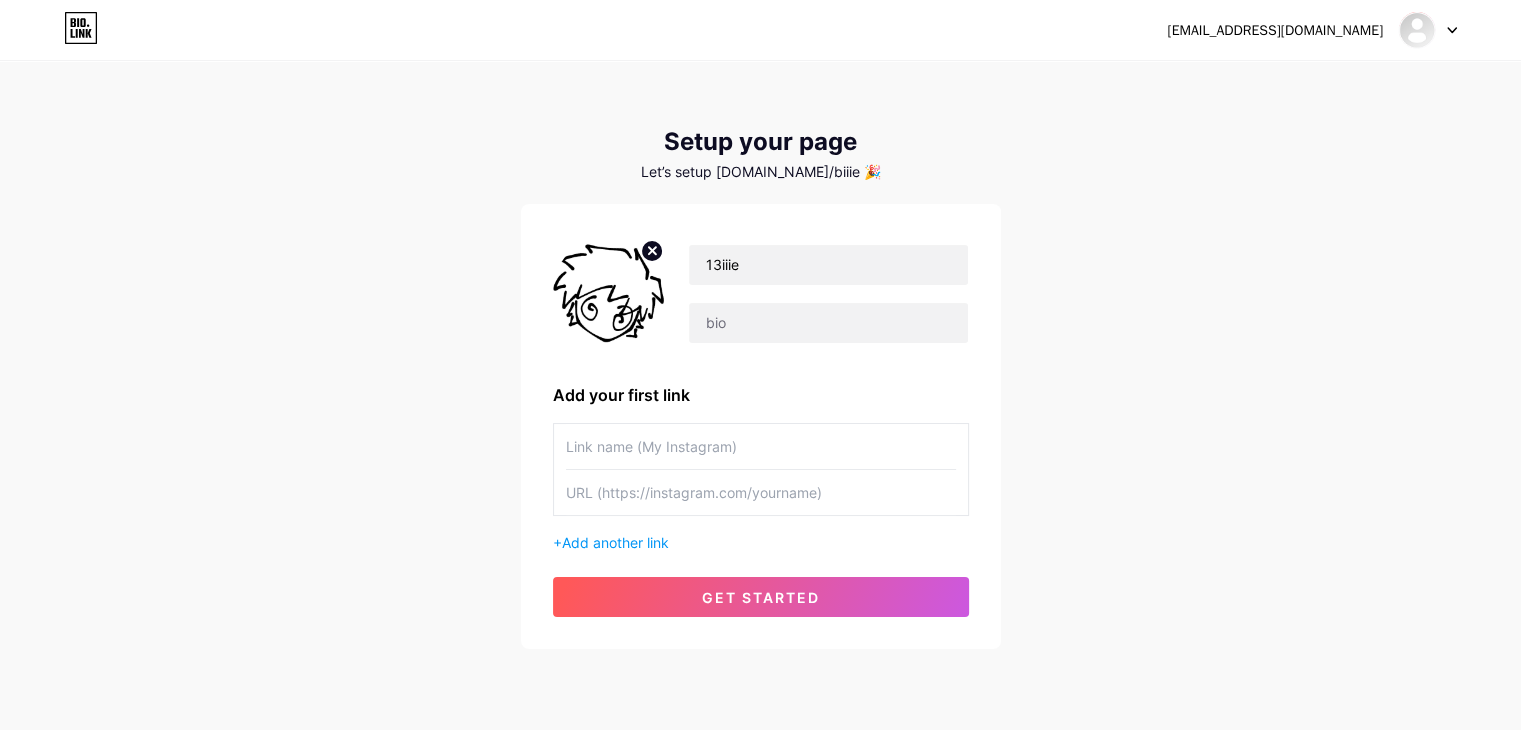 click at bounding box center (761, 446) 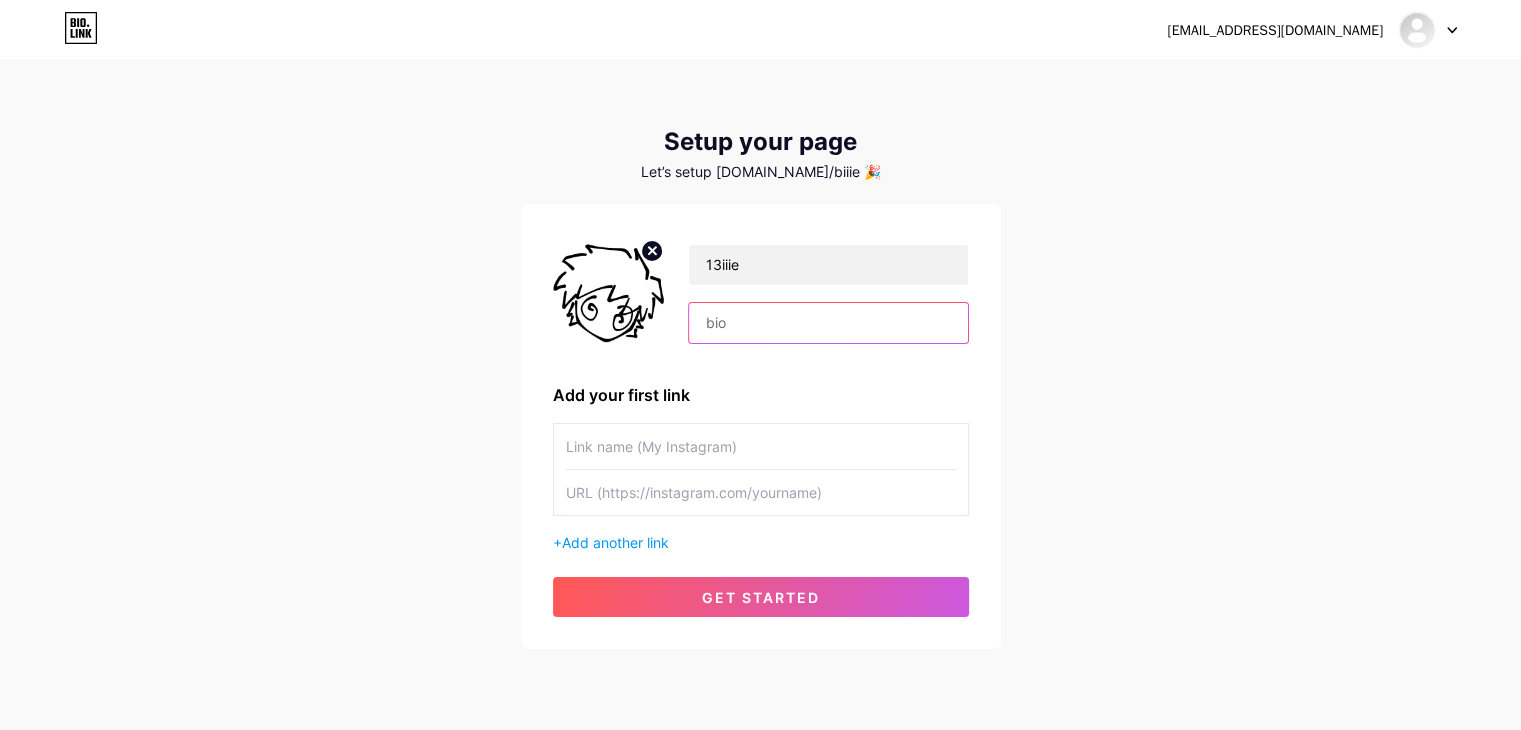 click at bounding box center (828, 323) 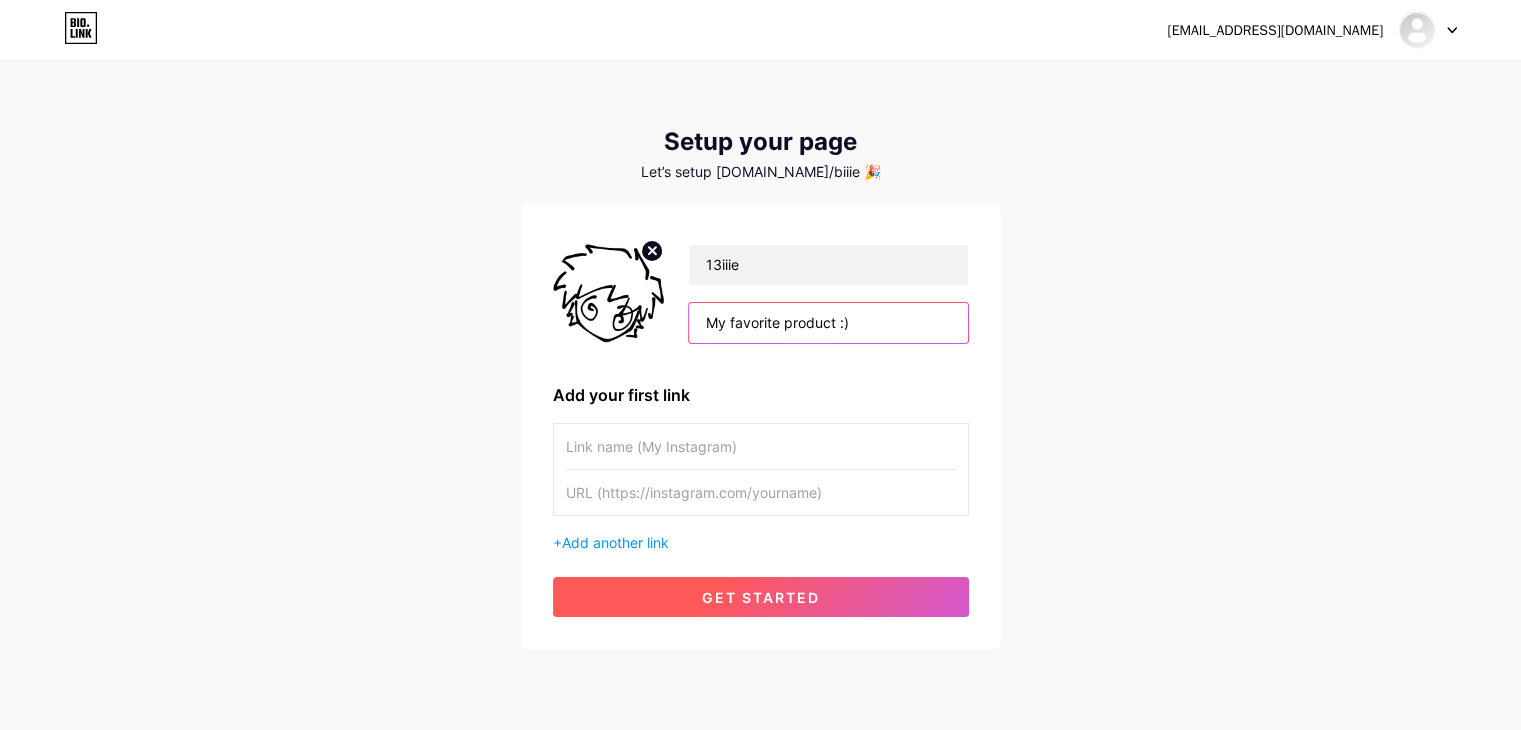 type on "My favorite product :)" 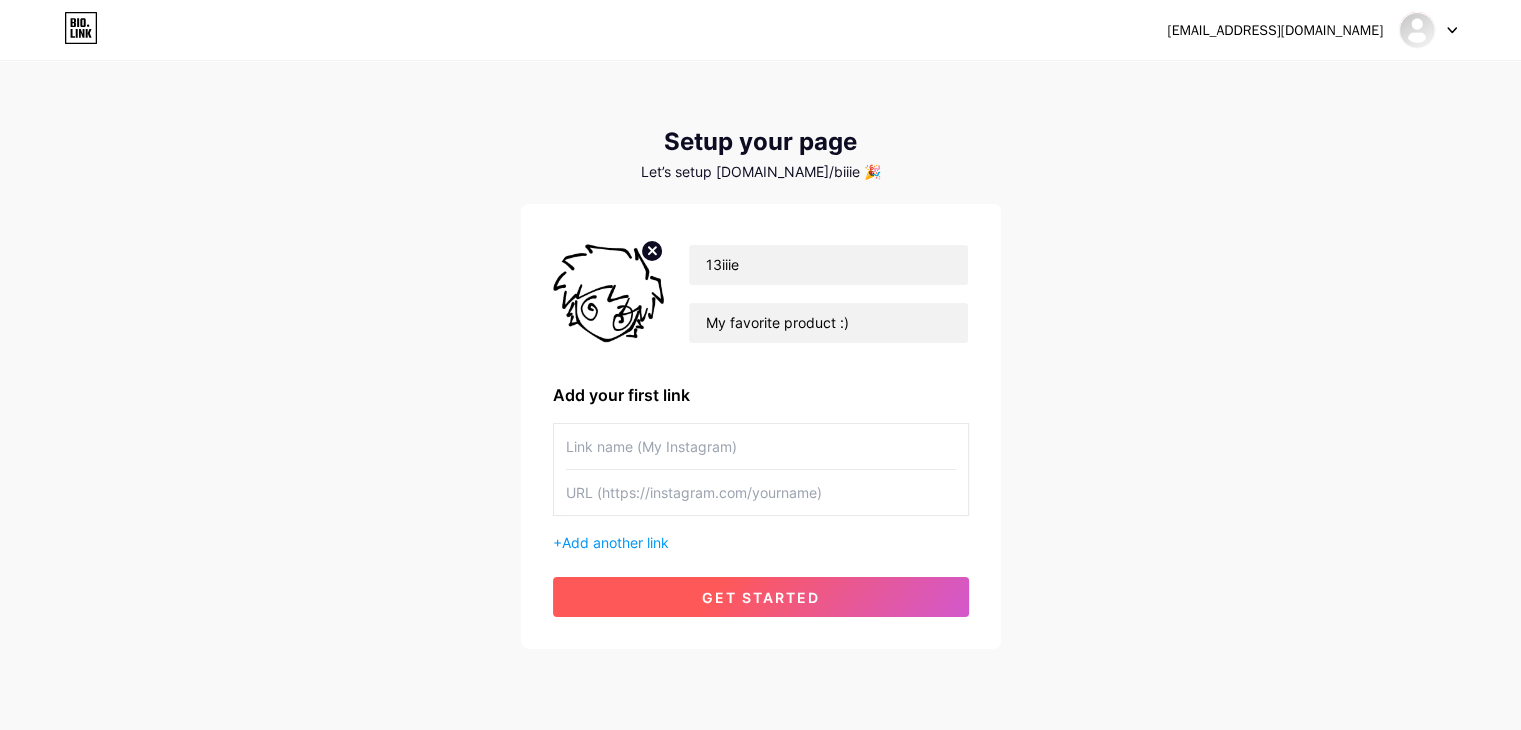 click on "get started" at bounding box center (761, 597) 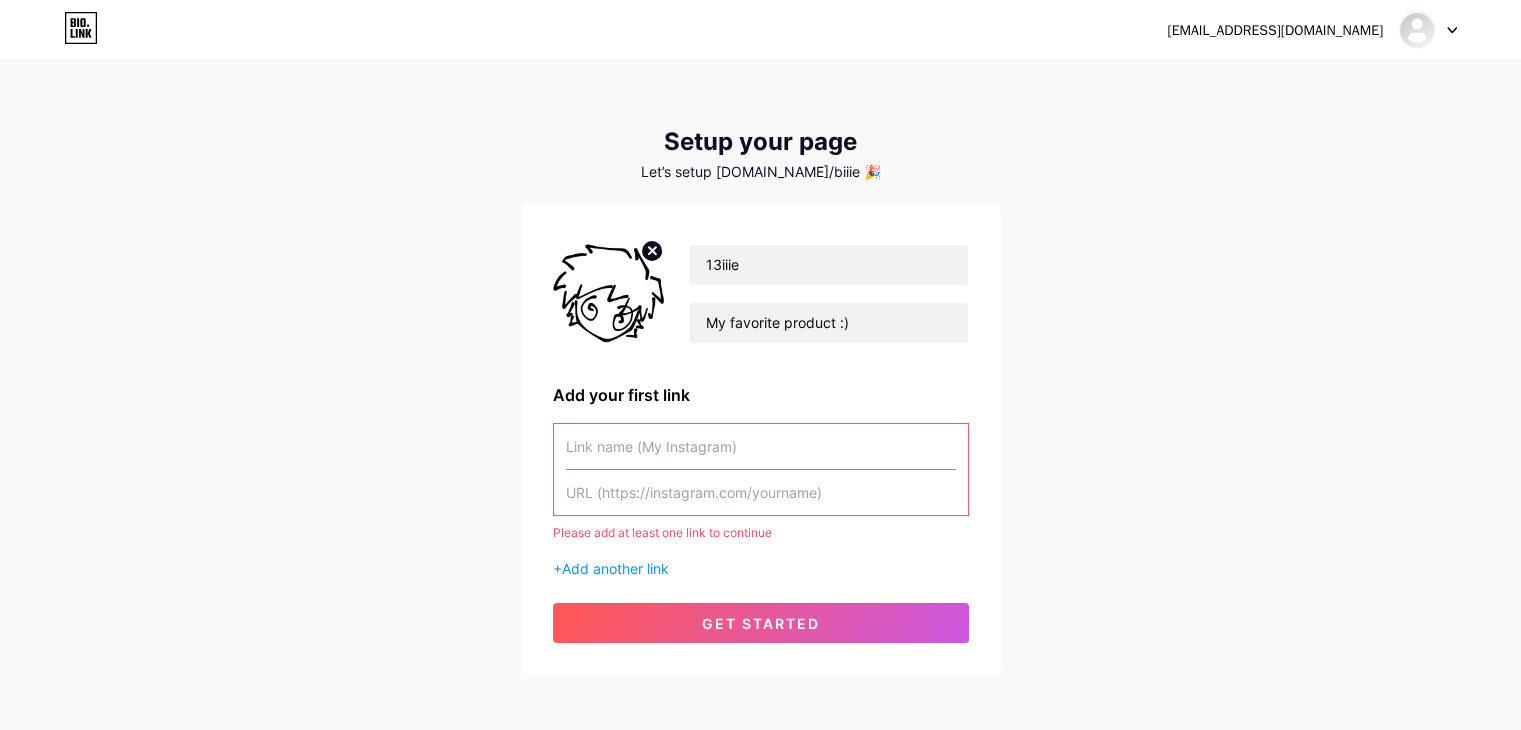 click at bounding box center (761, 446) 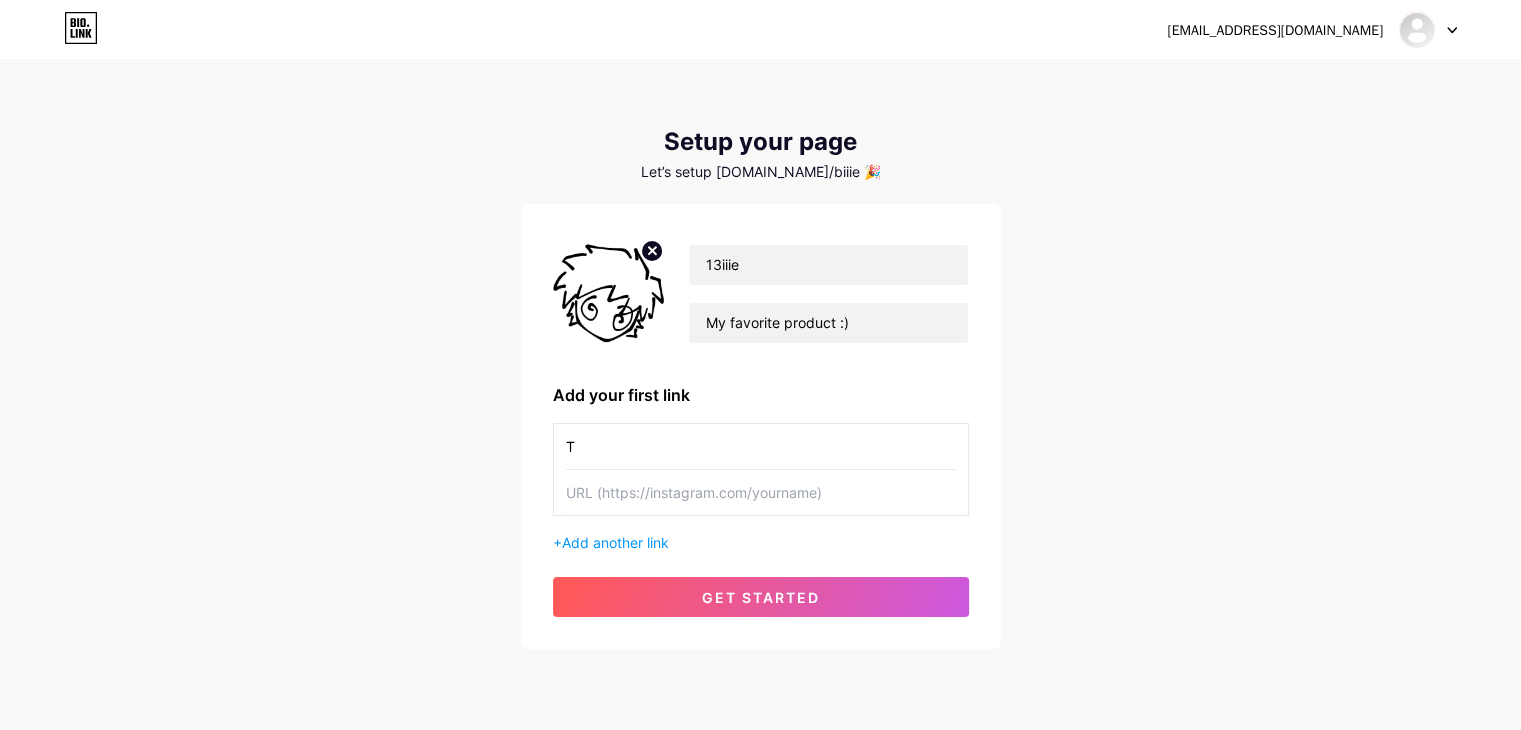 type on "T" 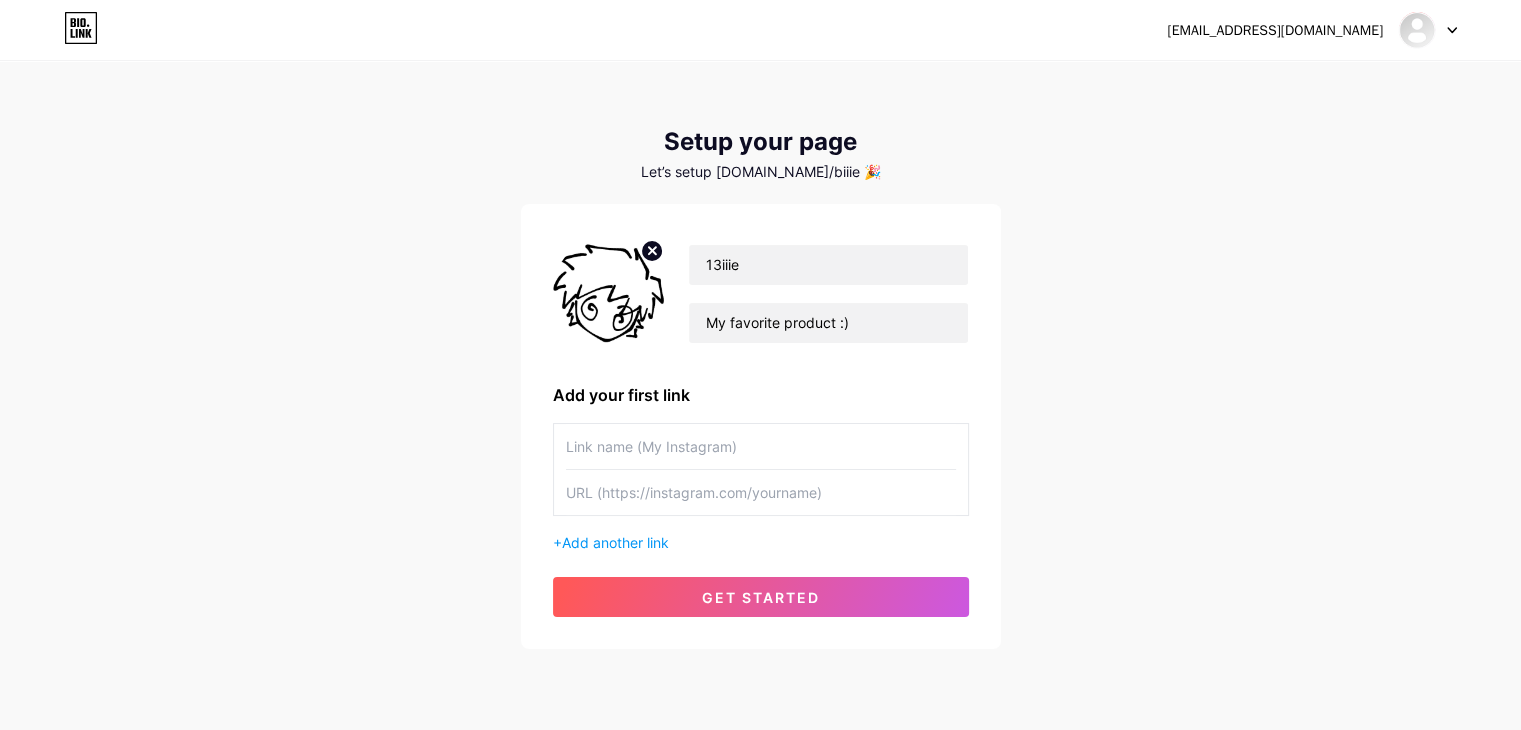 type on "C" 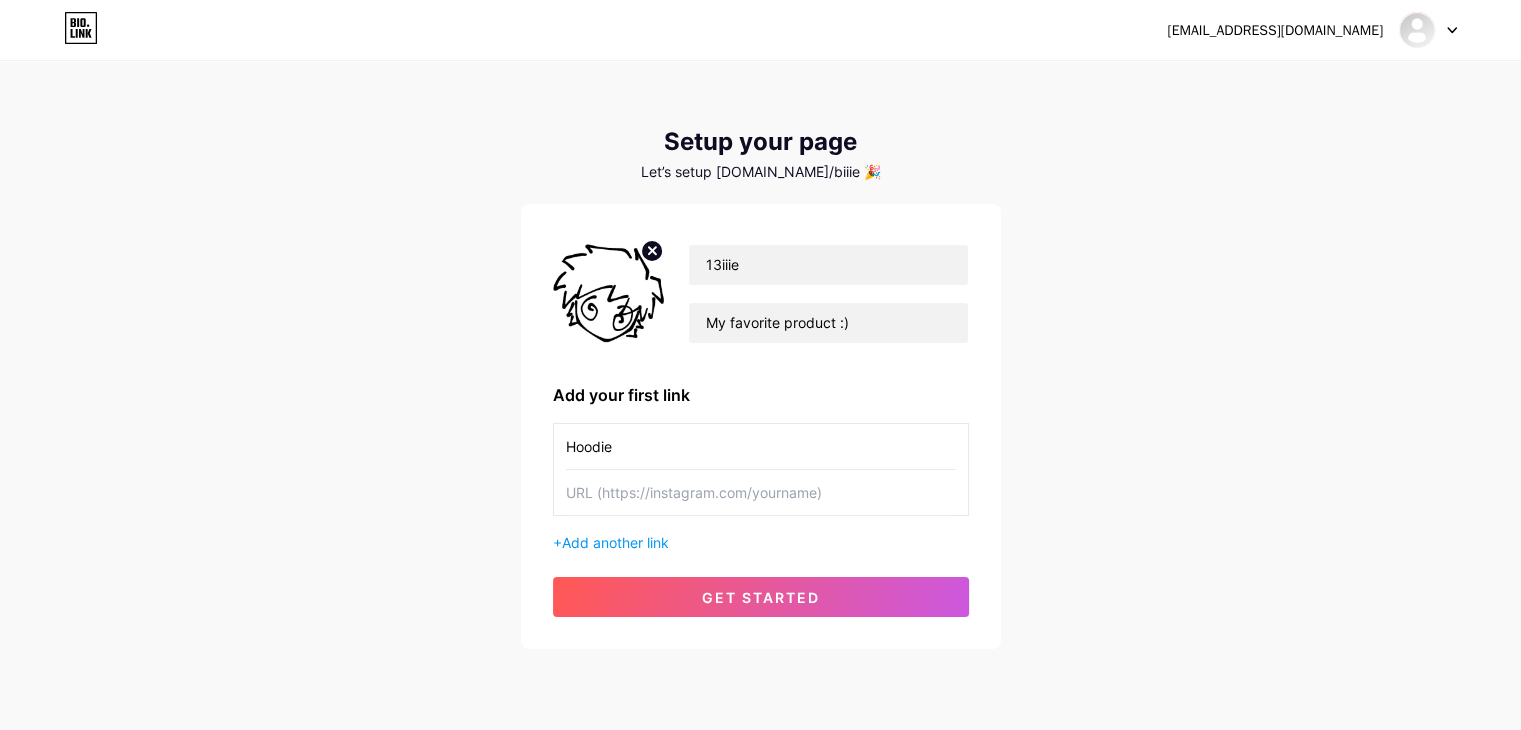 type on "Hoodie" 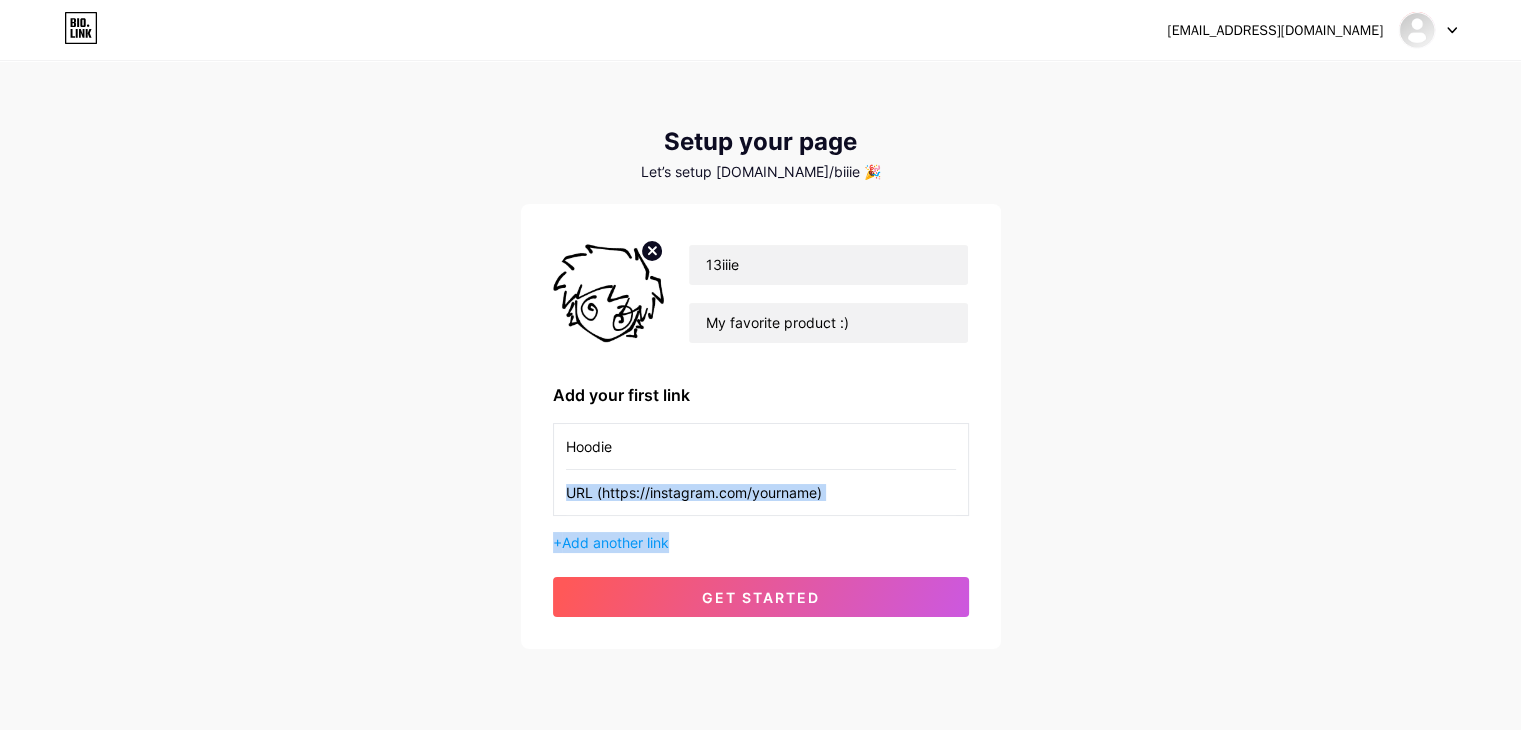 click at bounding box center [761, 492] 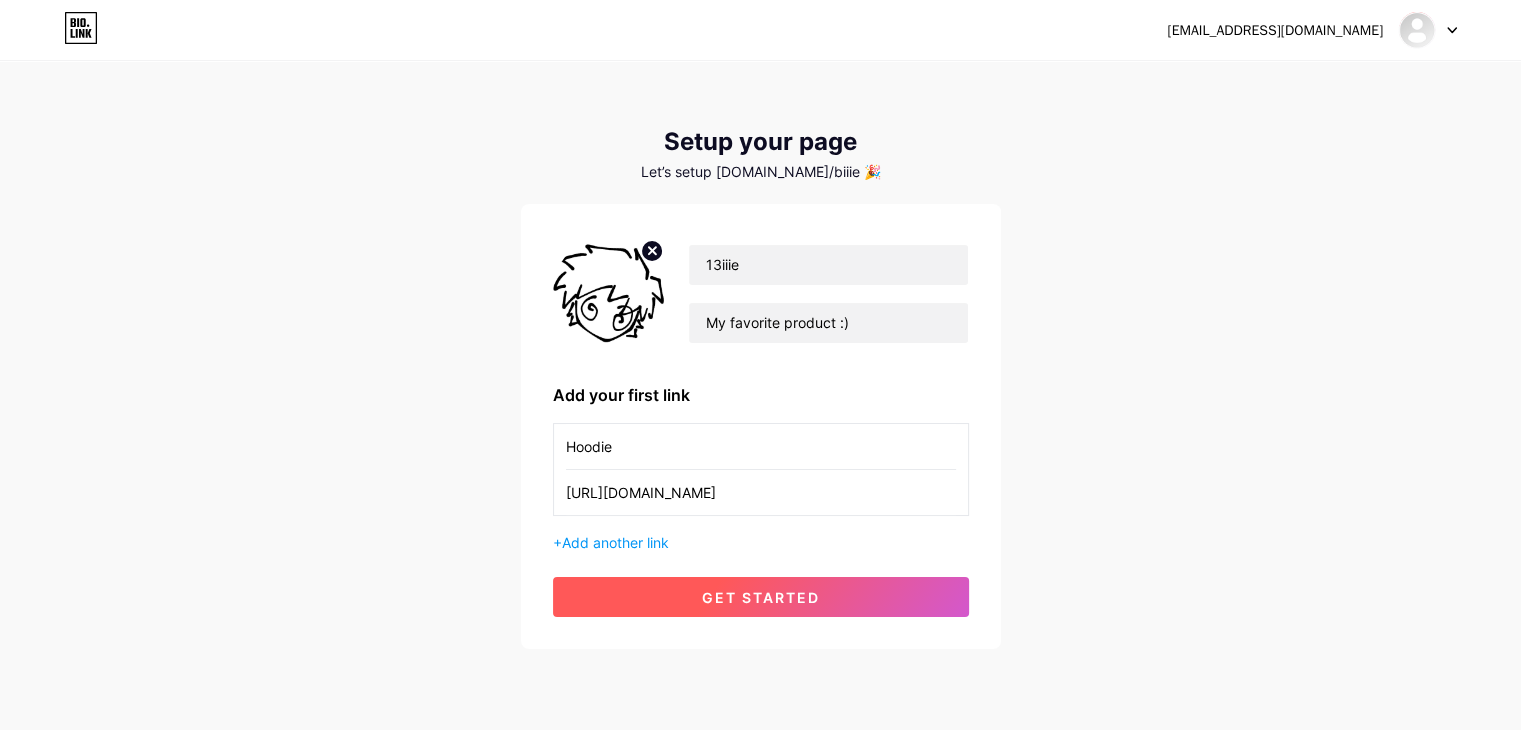 type on "[URL][DOMAIN_NAME]" 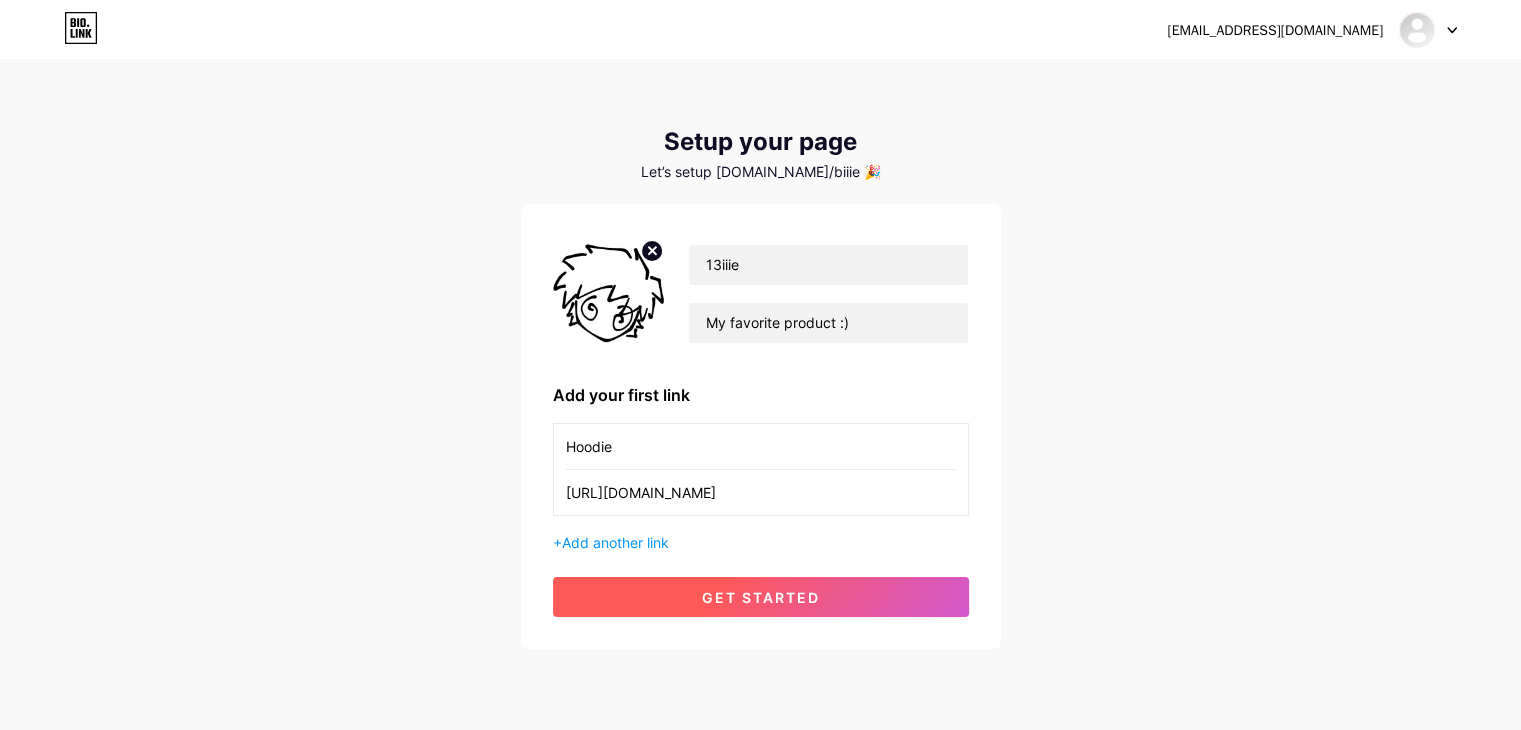 click on "get started" at bounding box center (761, 597) 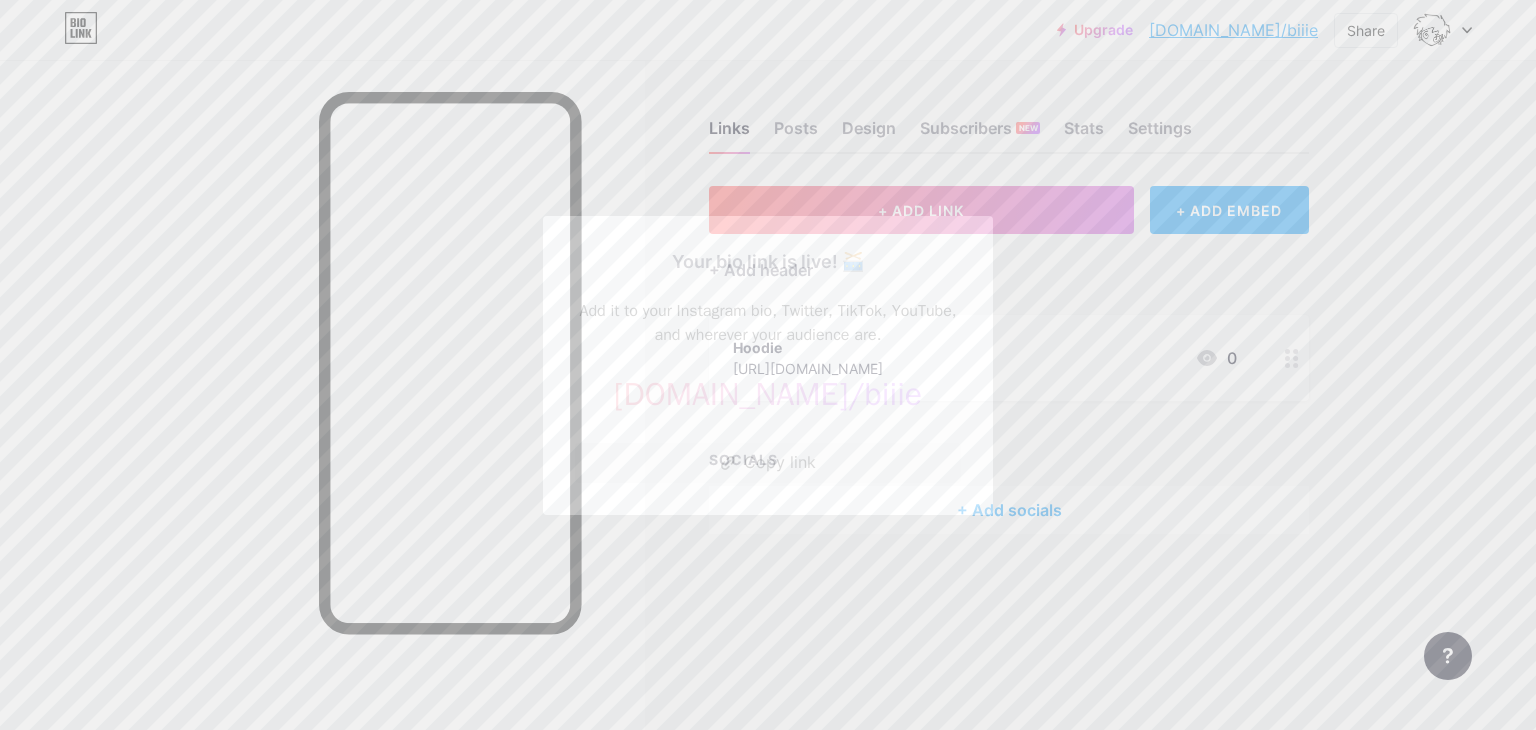 click at bounding box center [768, 365] 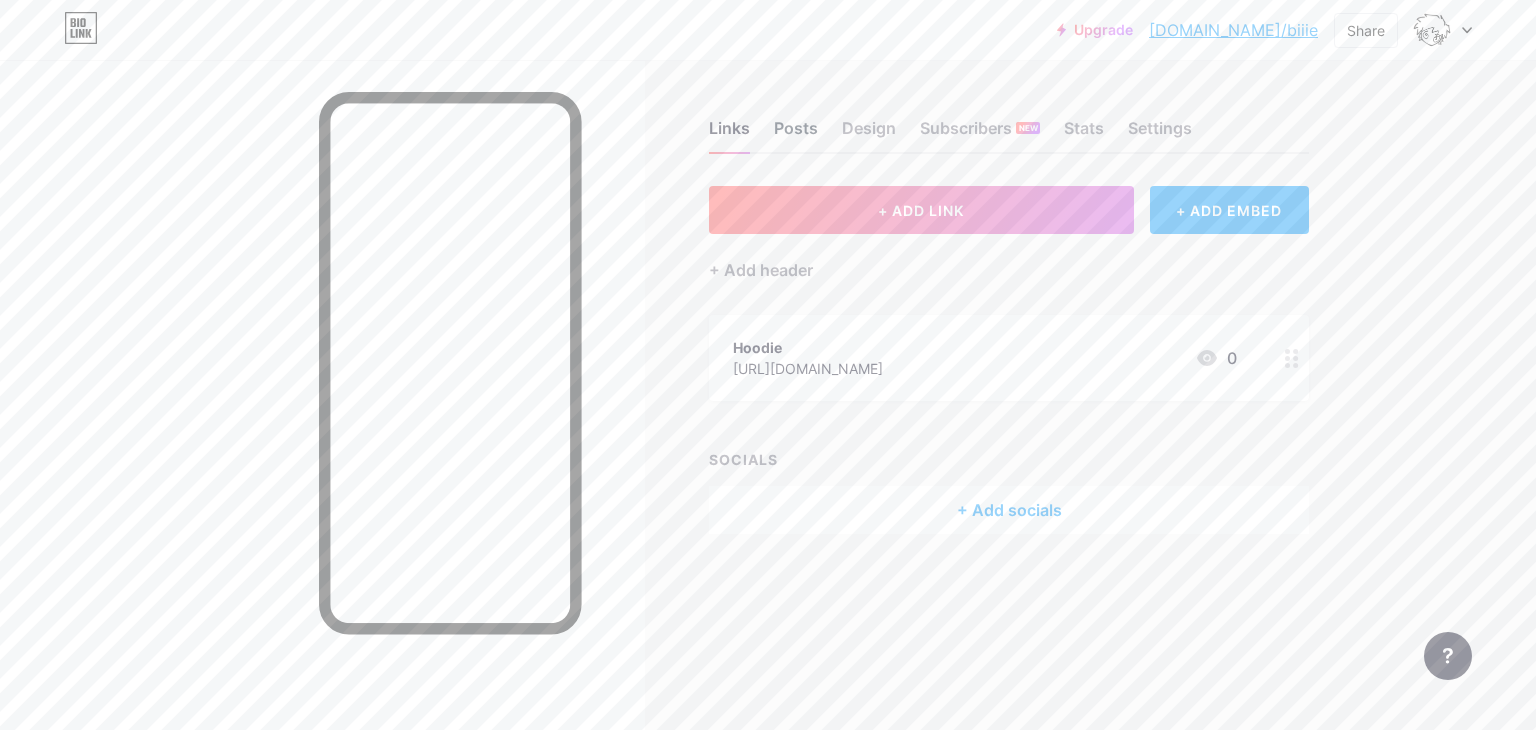 click on "Posts" at bounding box center [796, 134] 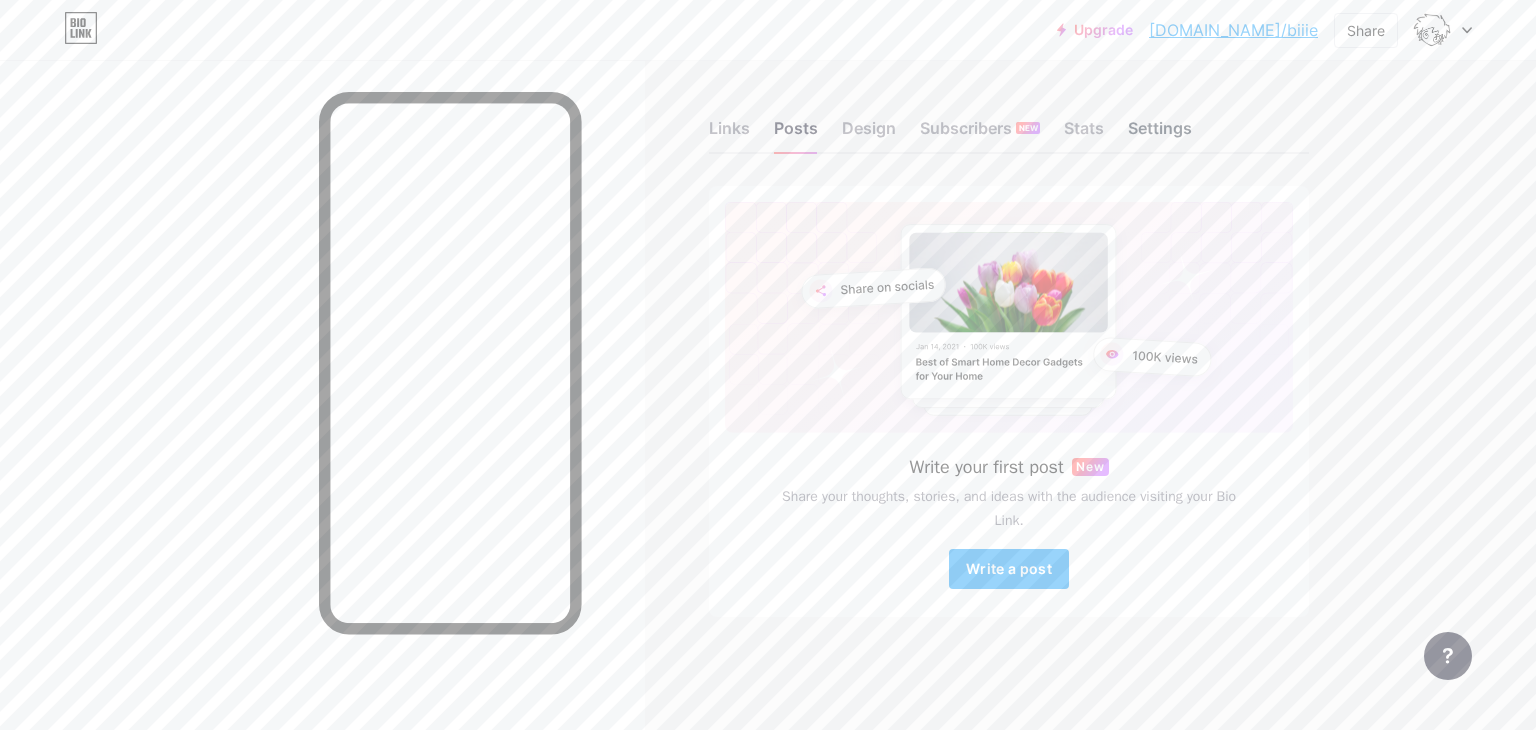 click on "Settings" at bounding box center [1160, 134] 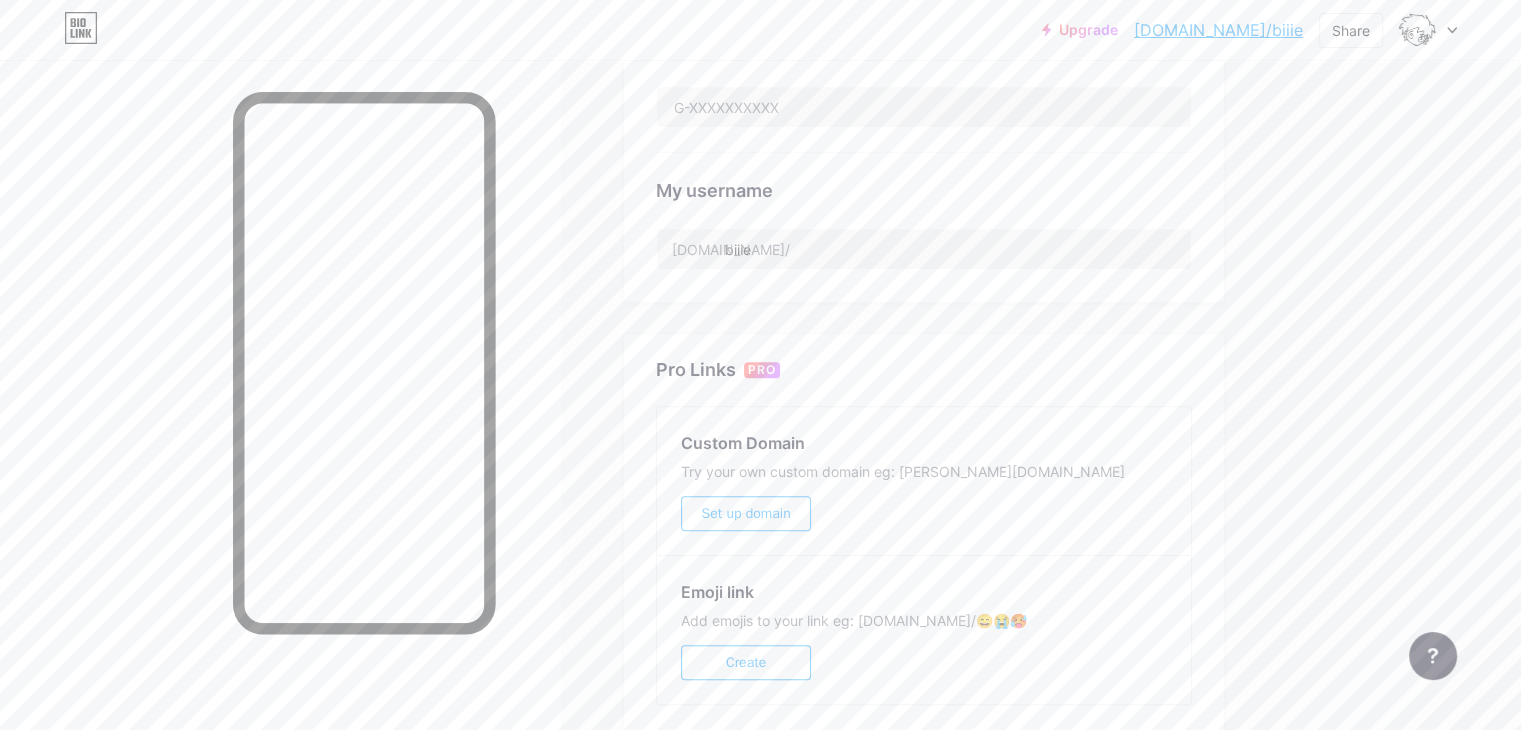 scroll, scrollTop: 700, scrollLeft: 0, axis: vertical 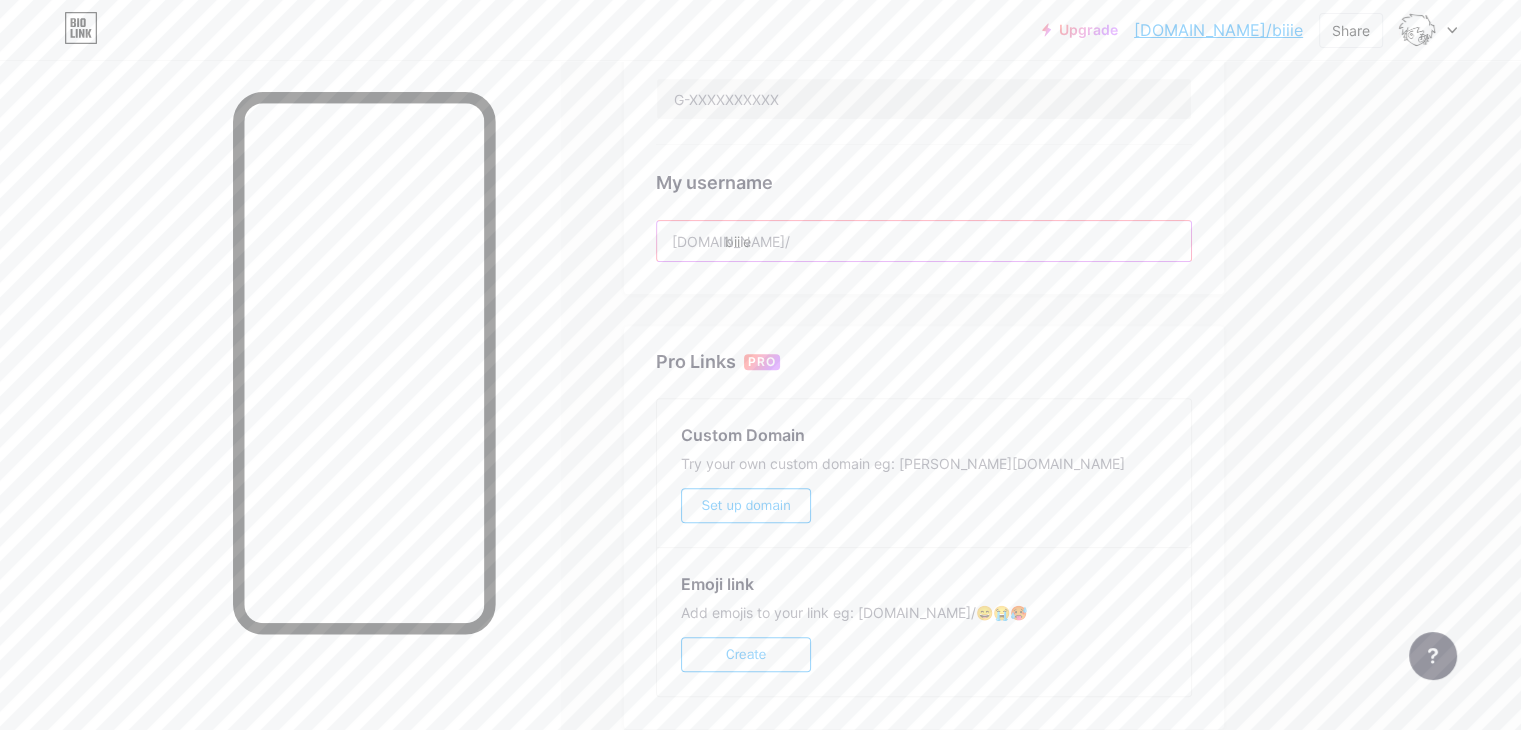 click on "biiie" at bounding box center [924, 241] 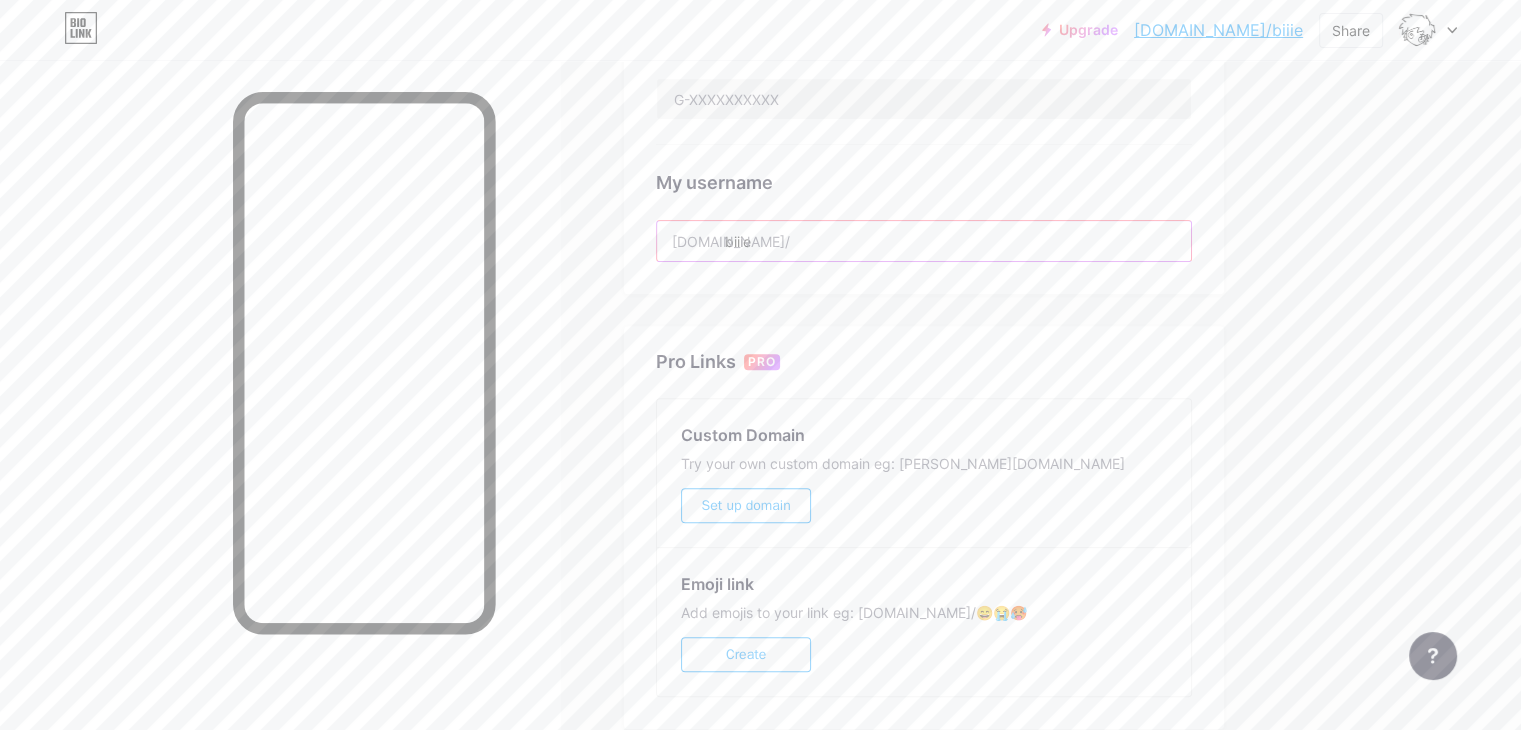 click on "biiie" at bounding box center [924, 241] 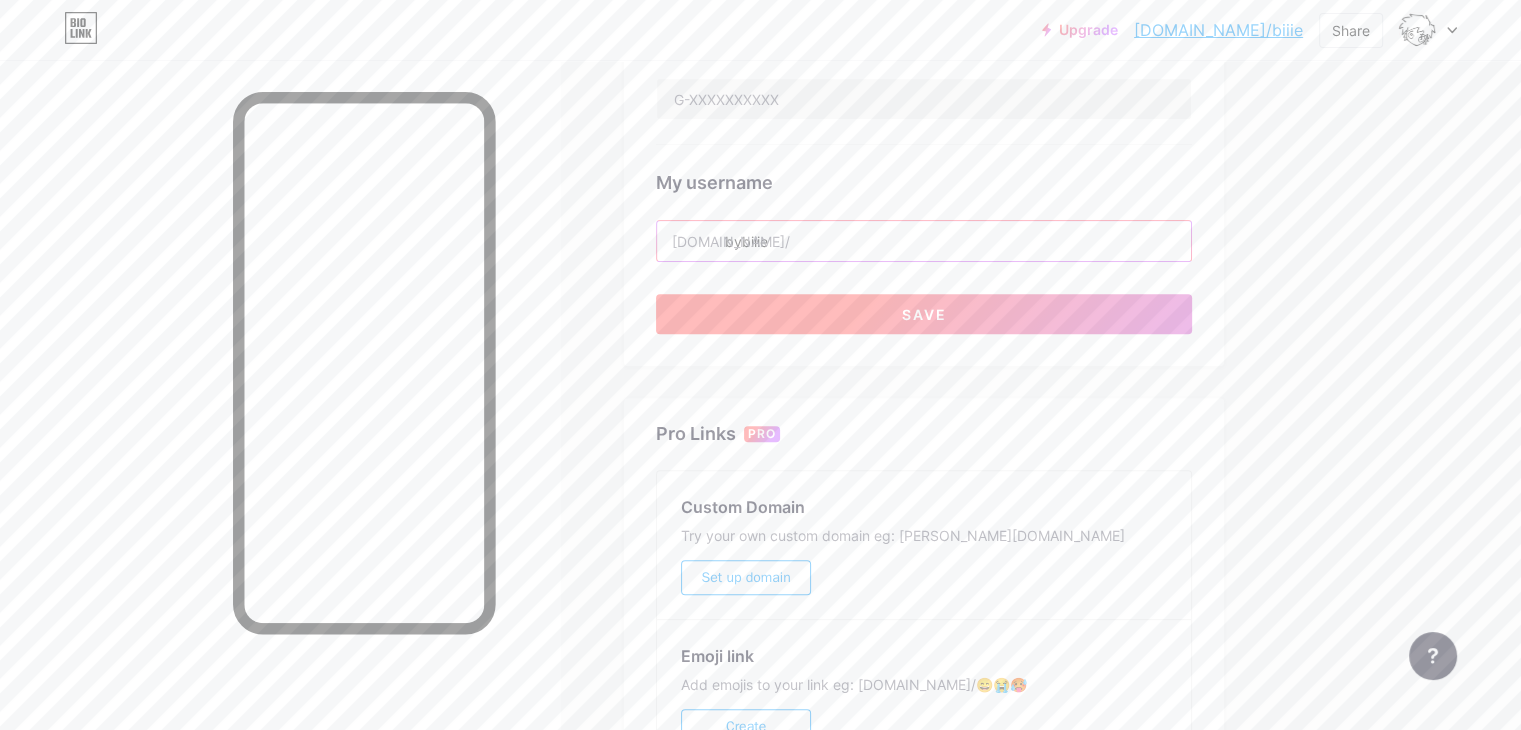 type on "bybiiie" 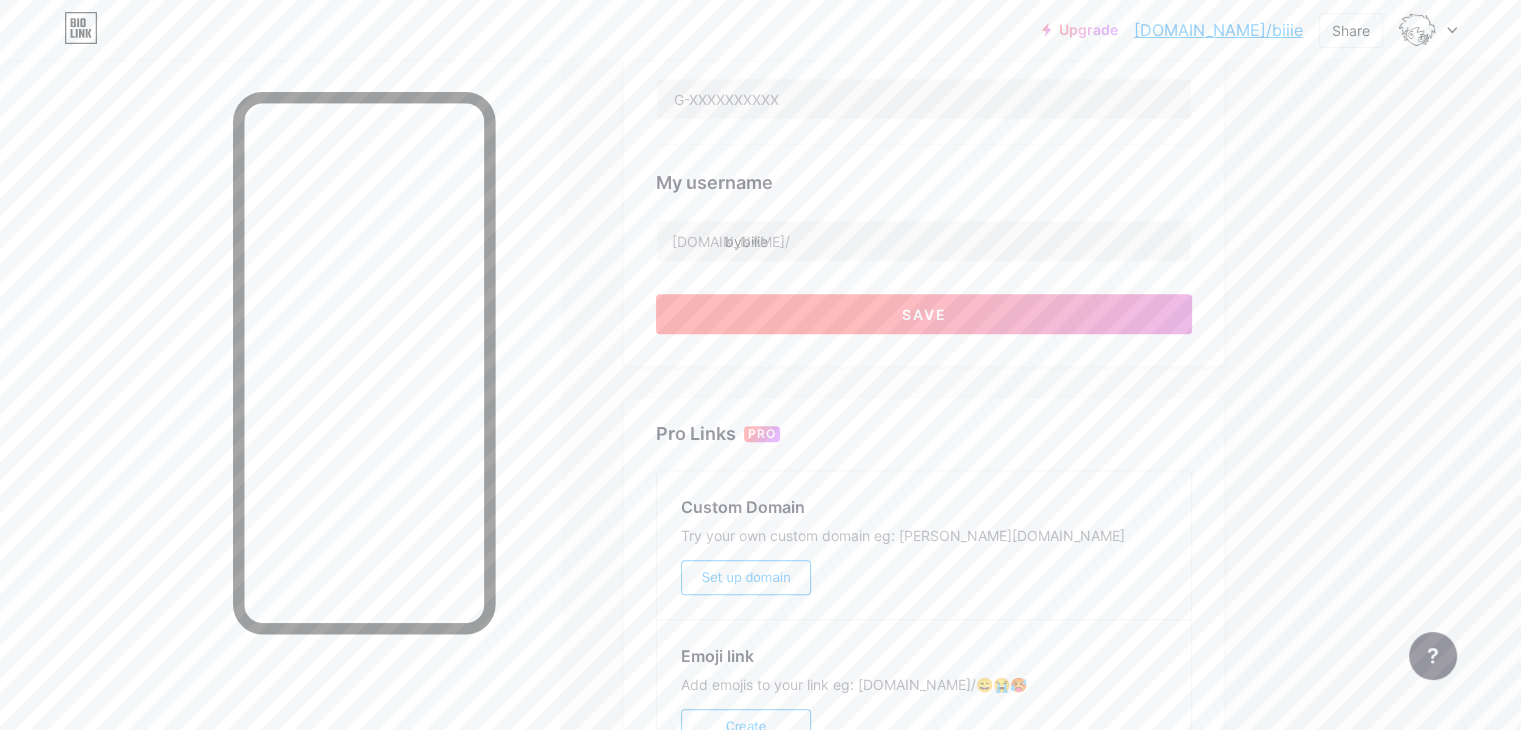 click on "Save" at bounding box center [924, 314] 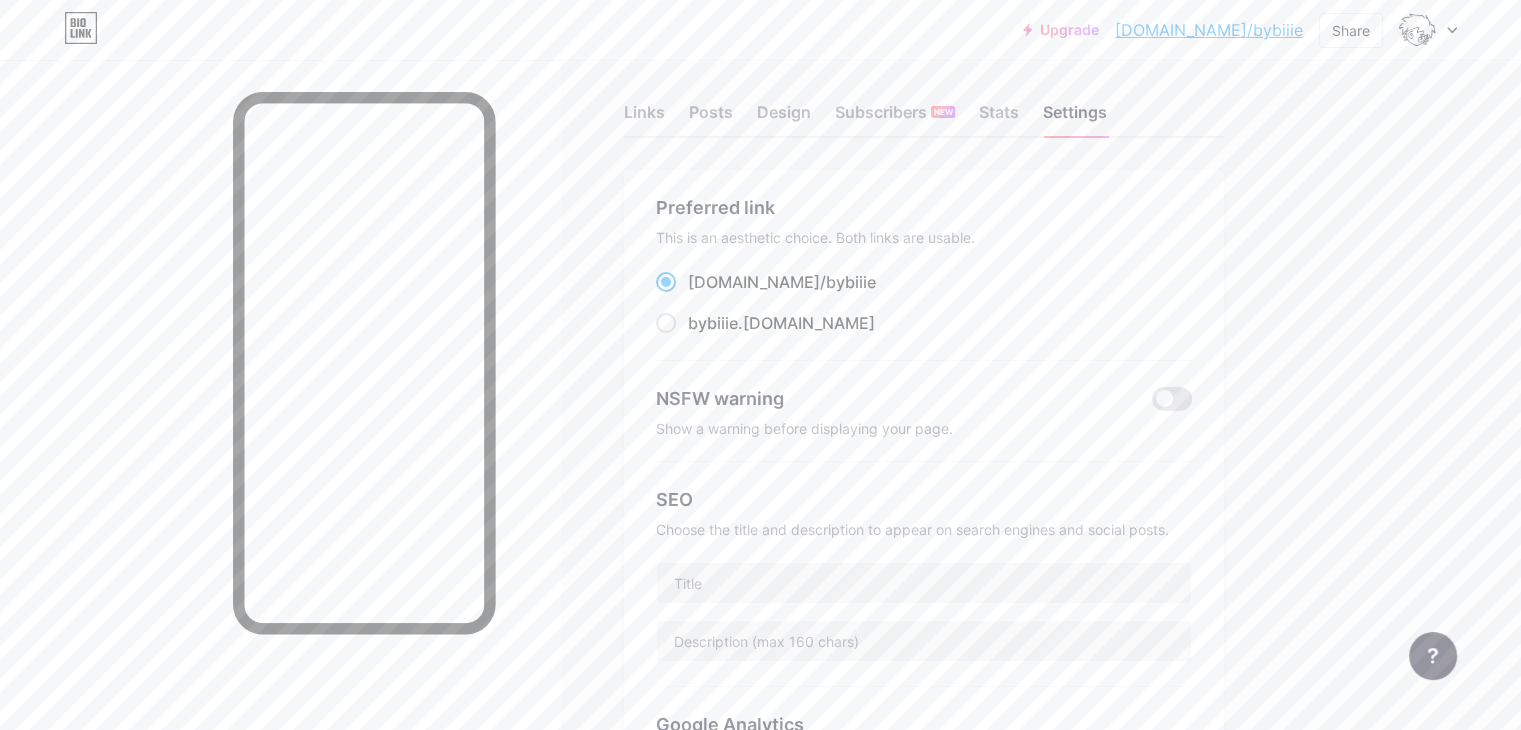 scroll, scrollTop: 0, scrollLeft: 0, axis: both 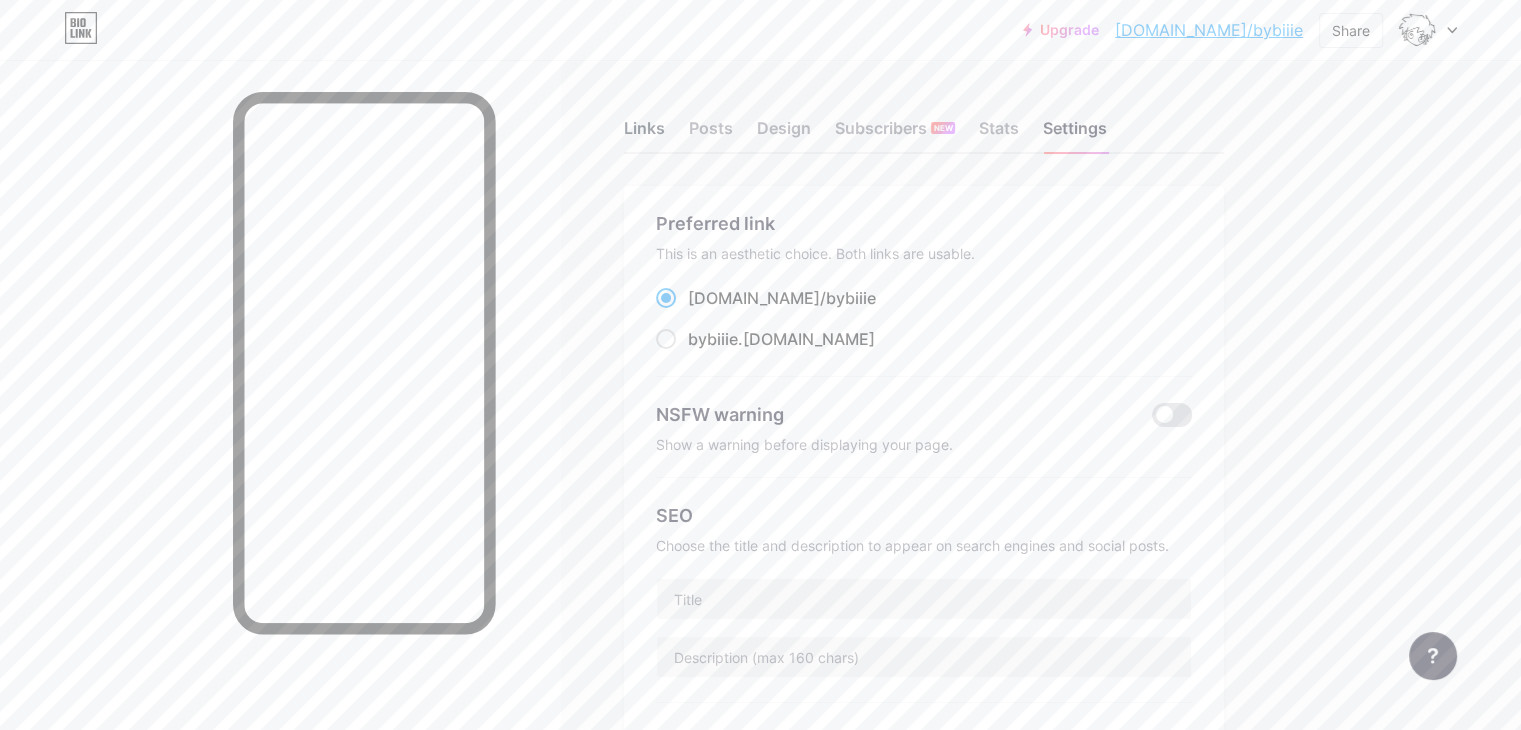 click on "Links" at bounding box center (644, 134) 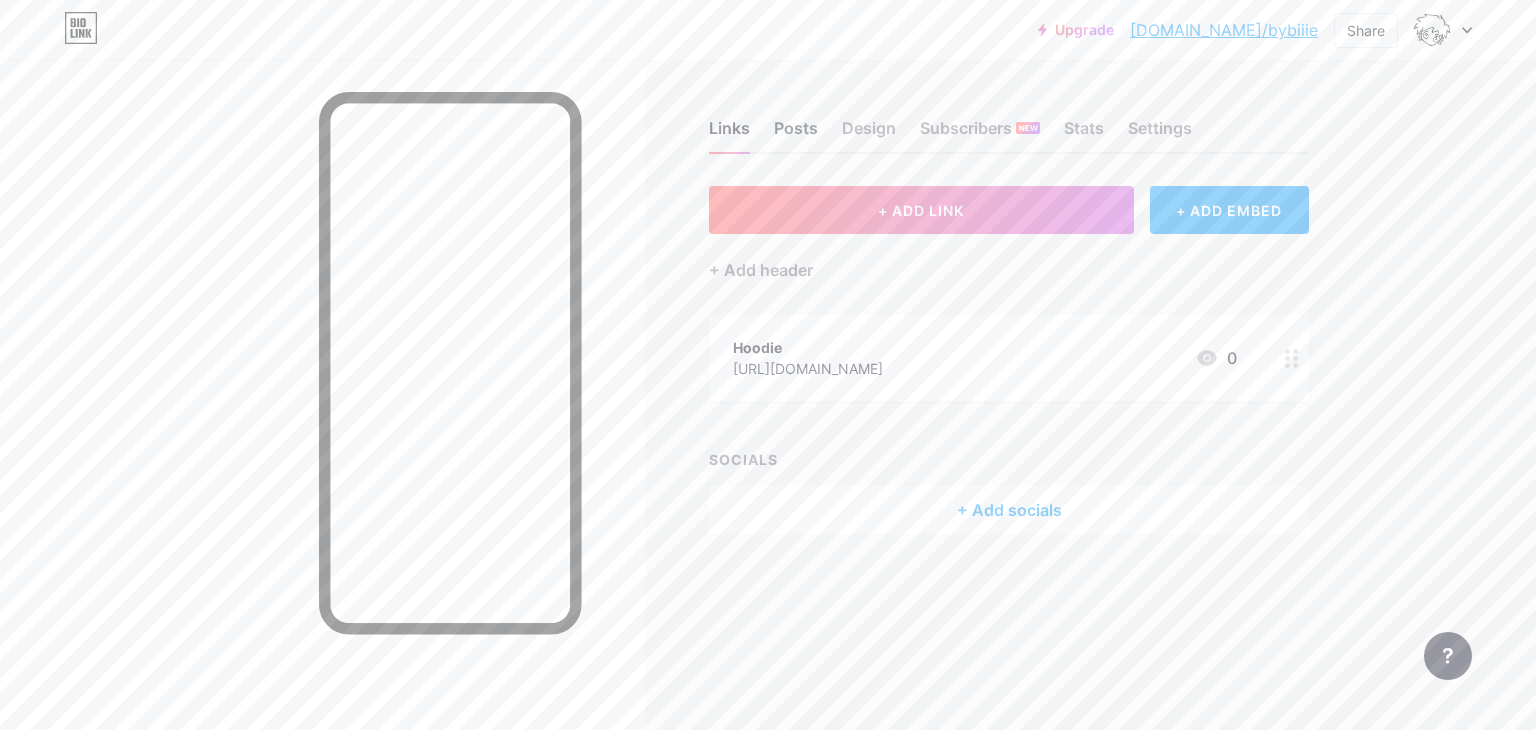 click on "Posts" at bounding box center (796, 134) 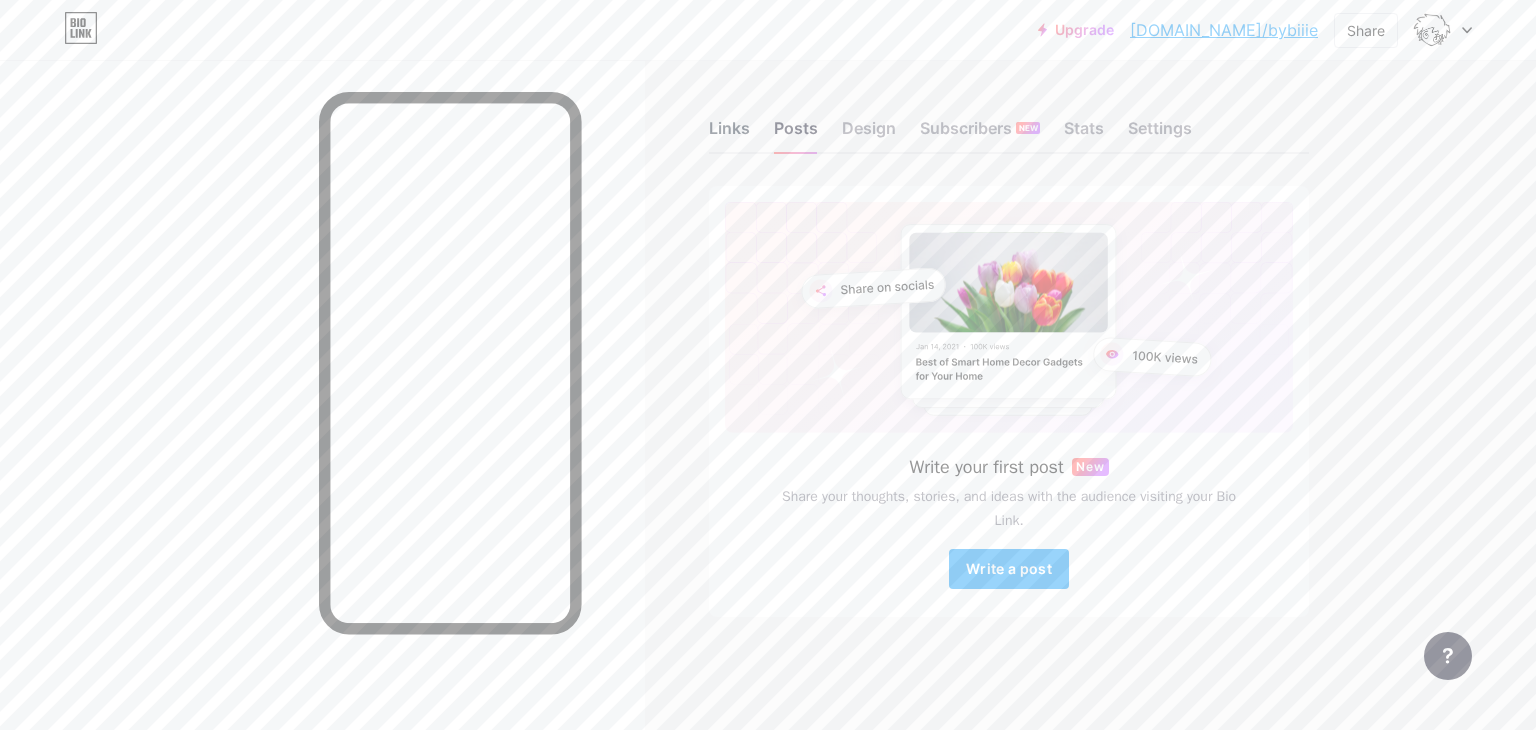 click on "Links" at bounding box center [729, 134] 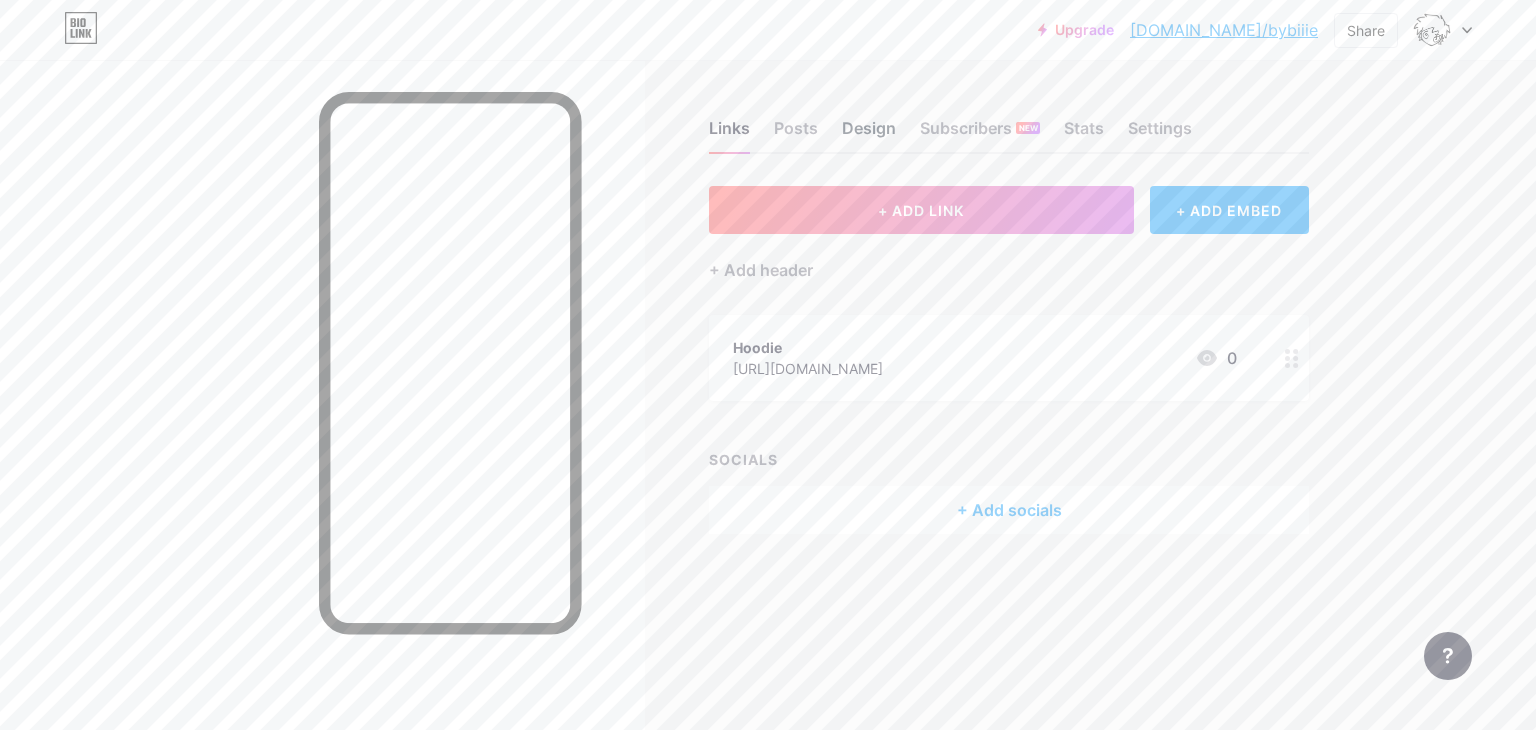 click on "Design" at bounding box center (869, 134) 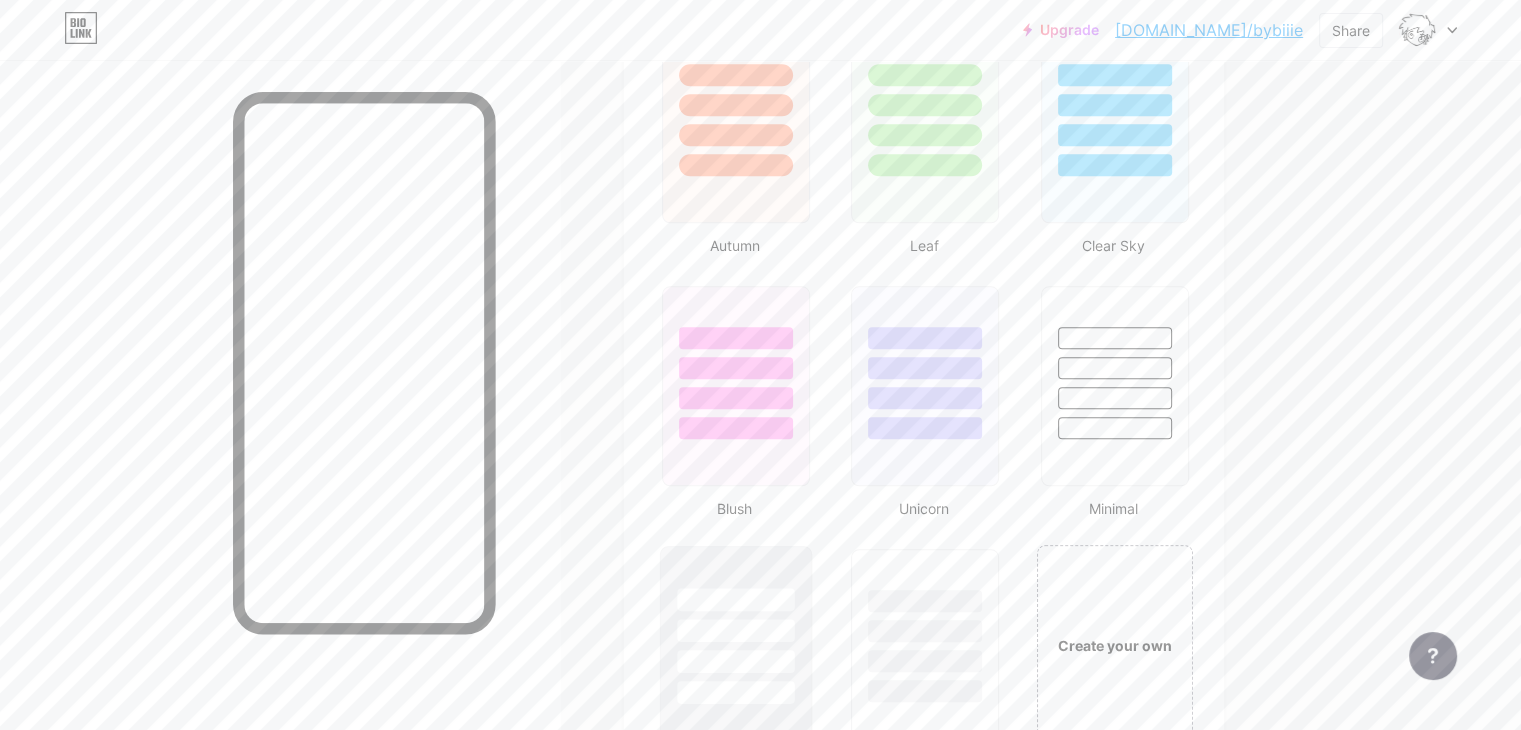 scroll, scrollTop: 1900, scrollLeft: 0, axis: vertical 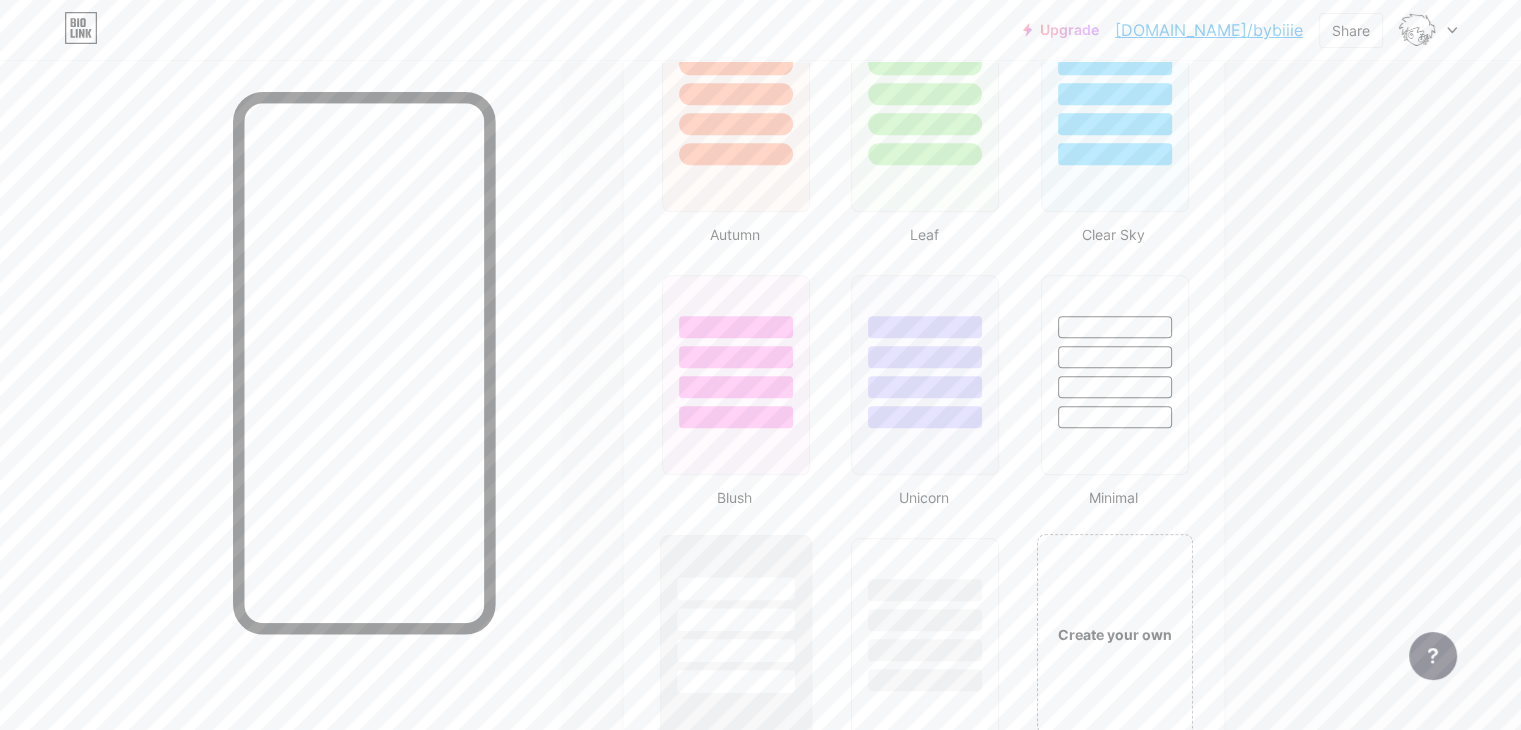 click at bounding box center (735, 619) 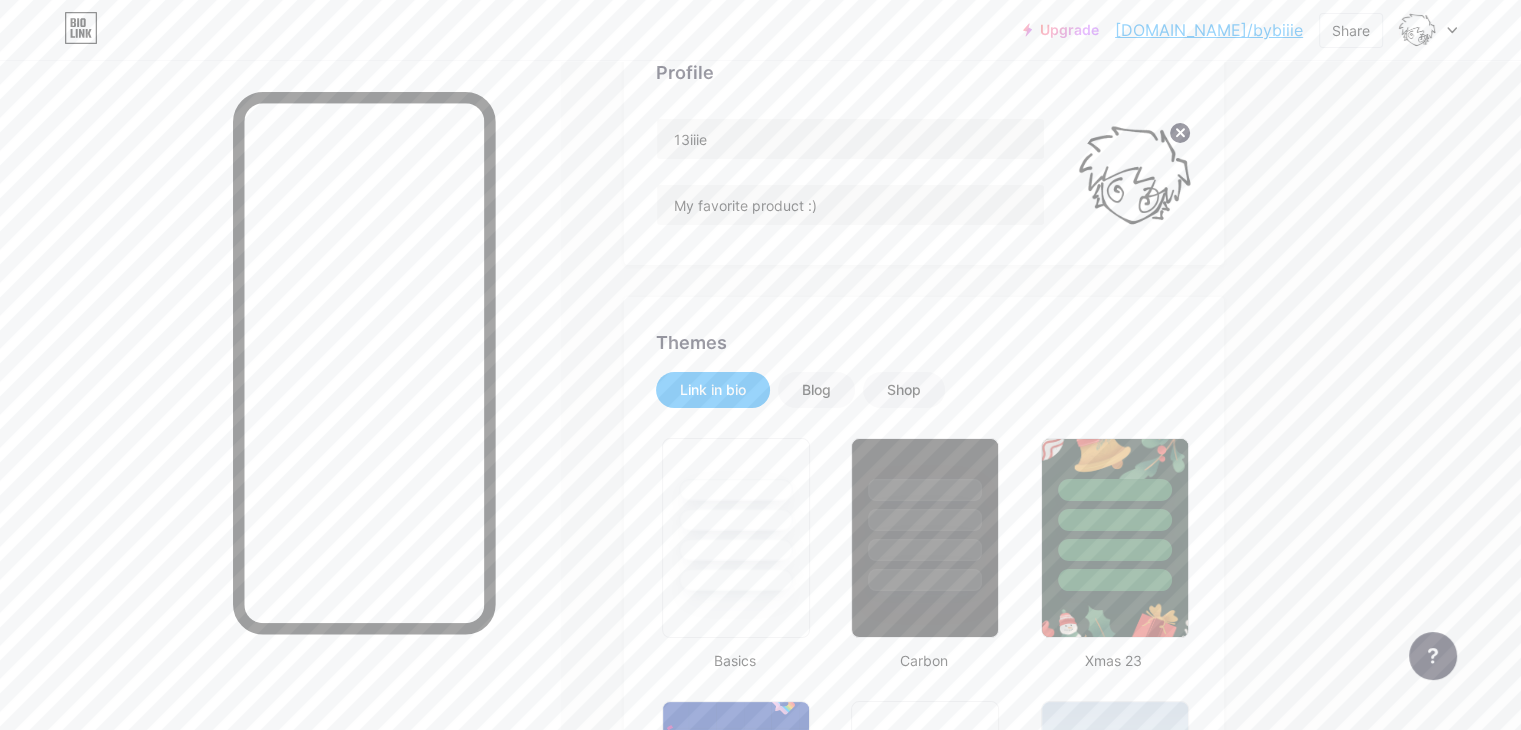 scroll, scrollTop: 0, scrollLeft: 0, axis: both 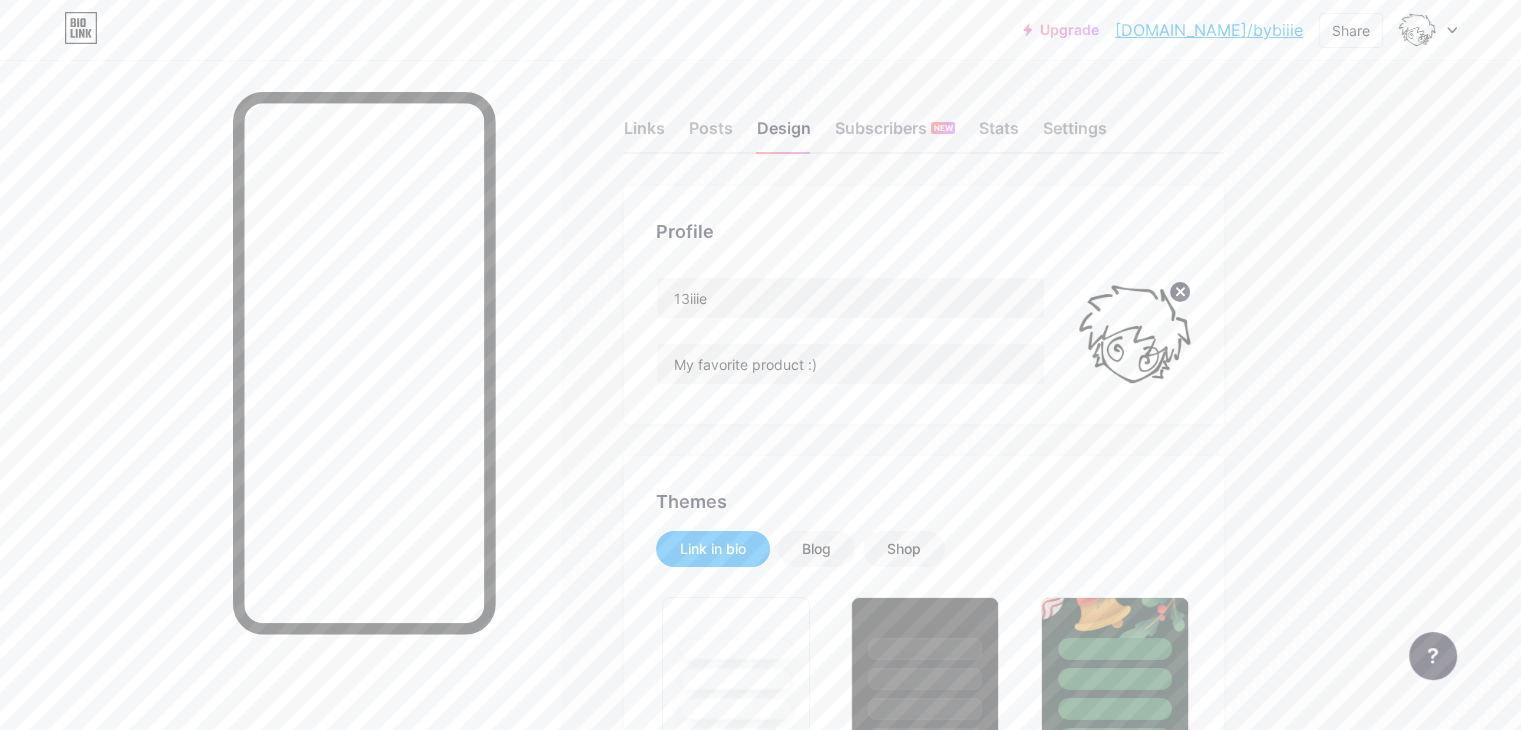 click at bounding box center (1134, 334) 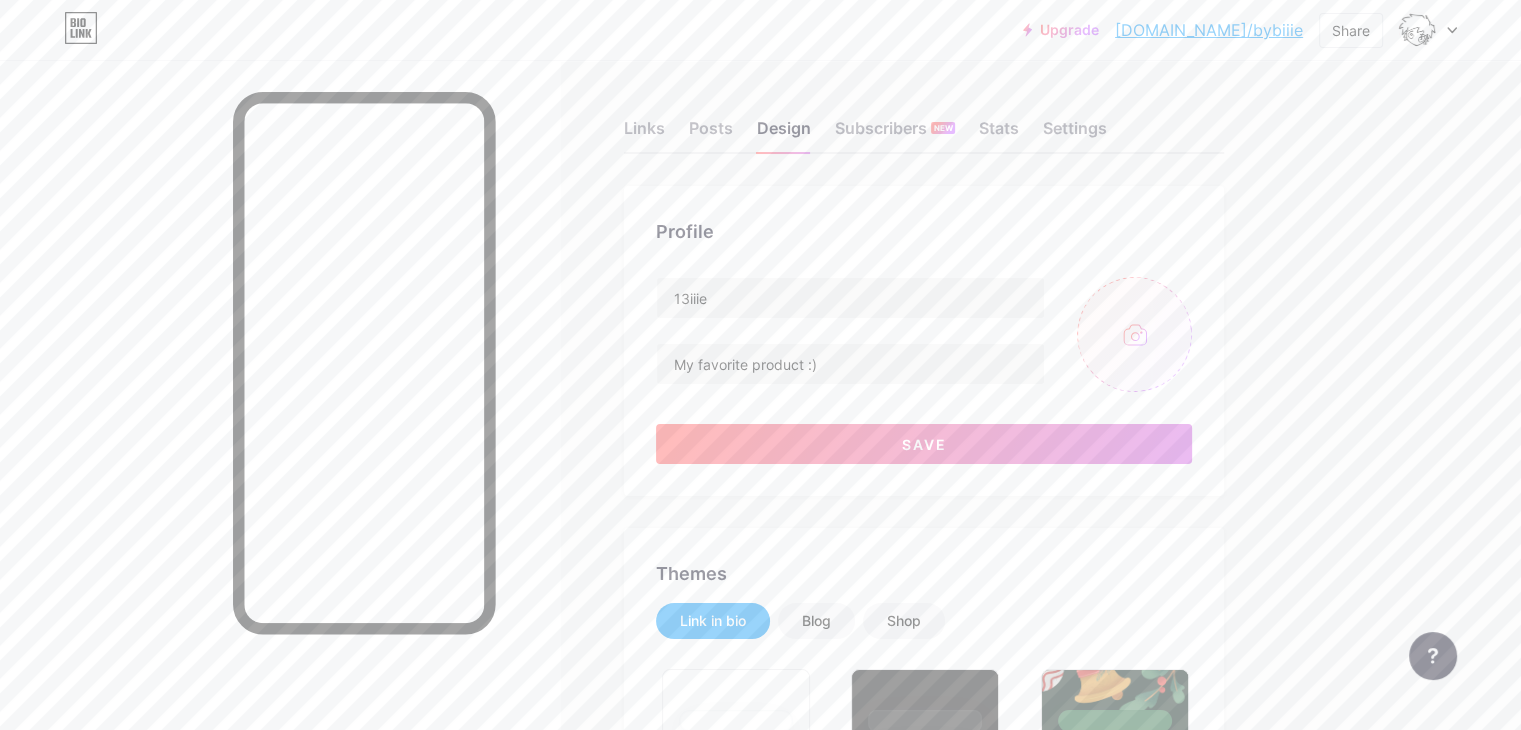 click at bounding box center [1134, 334] 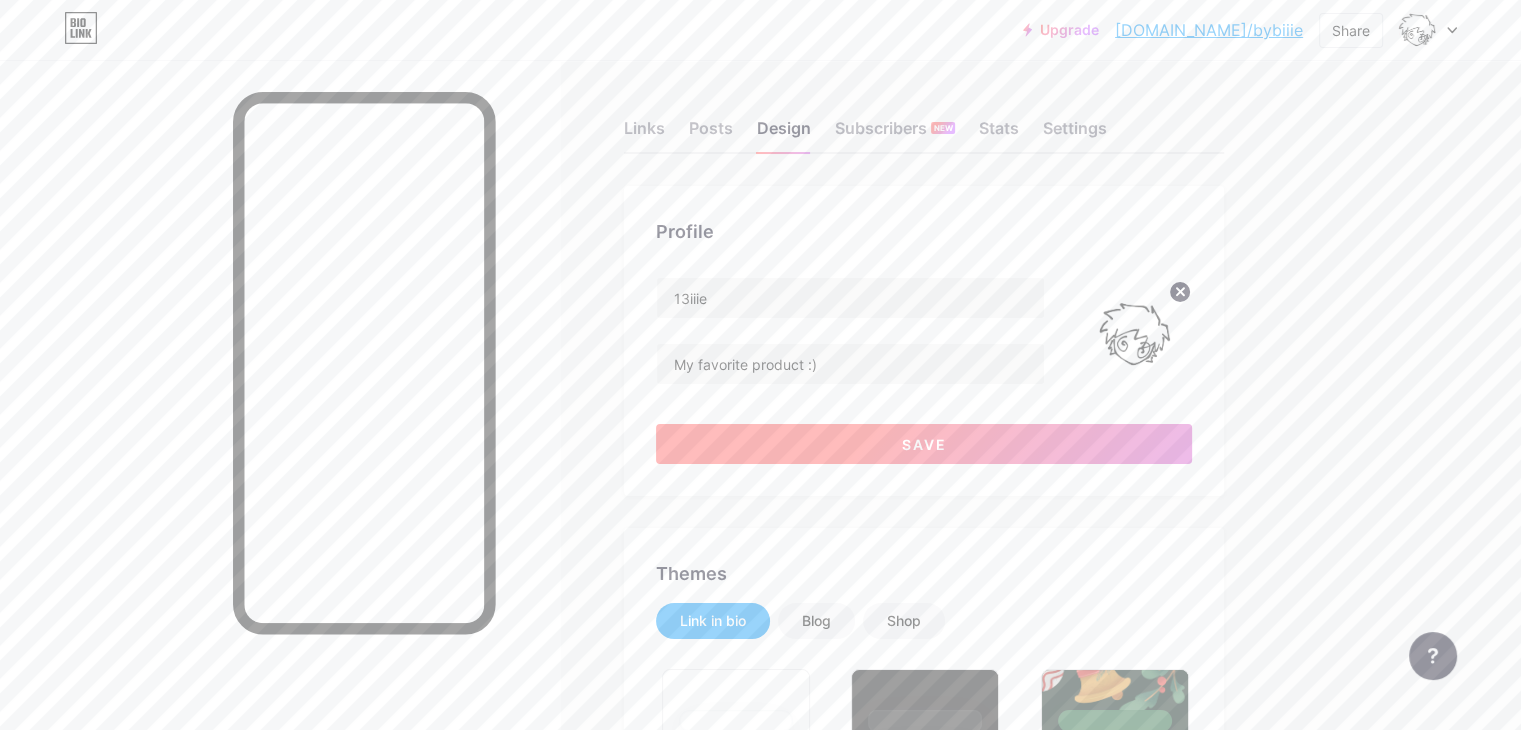 click on "Save" at bounding box center [924, 444] 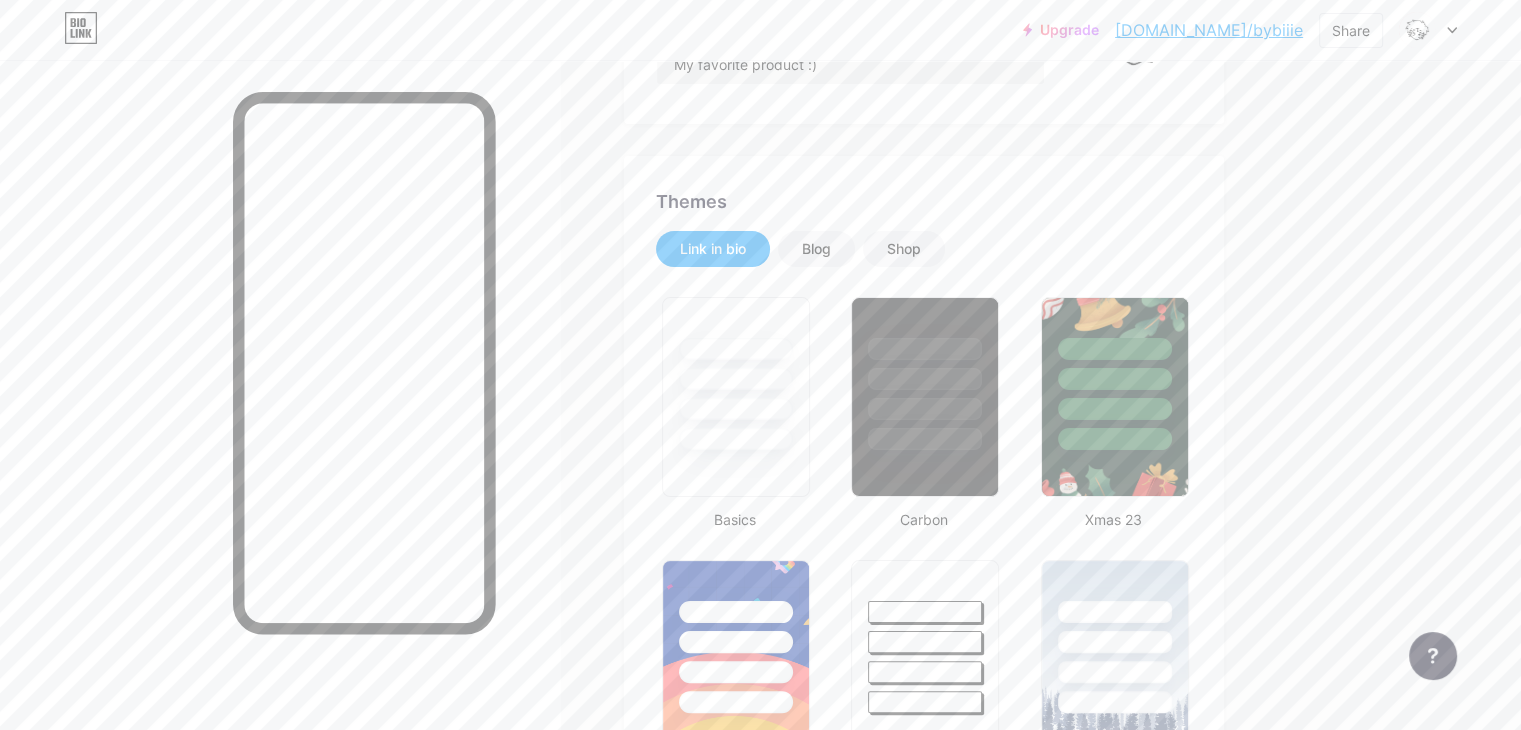 scroll, scrollTop: 0, scrollLeft: 0, axis: both 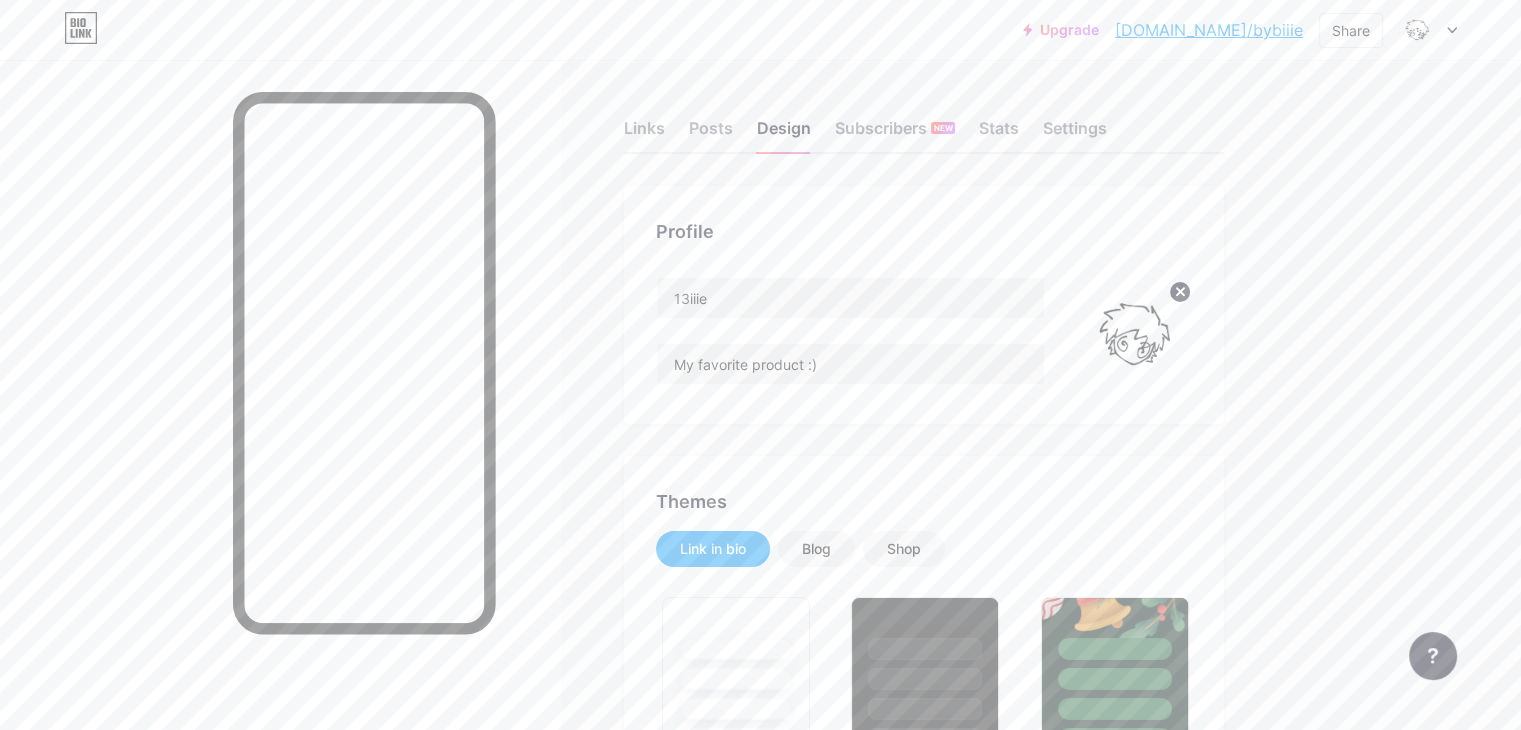 click on "Themes   Link in bio   Blog   Shop       Basics       Carbon       Xmas 23       Pride       Glitch       Winter · Live       Glassy · Live       Chameleon · Live       Rainy Night · Live       Neon · Live       Summer       Retro       Strawberry · Live       Desert       Sunny       Autumn       Leaf       Clear Sky       Blush       Unicorn       Minimal       Cloudy       Shadow     Create your own           Changes saved" at bounding box center (924, 1579) 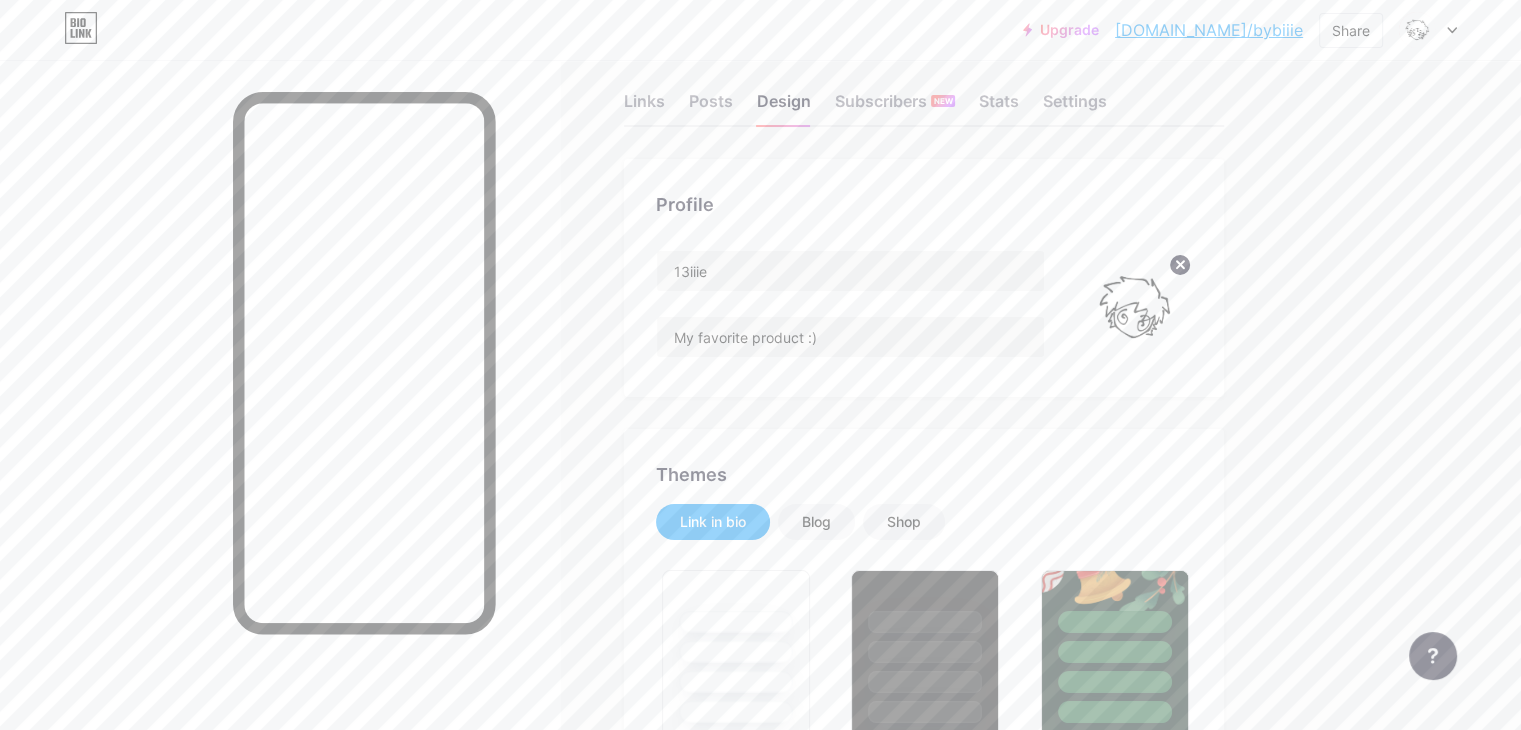 scroll, scrollTop: 0, scrollLeft: 0, axis: both 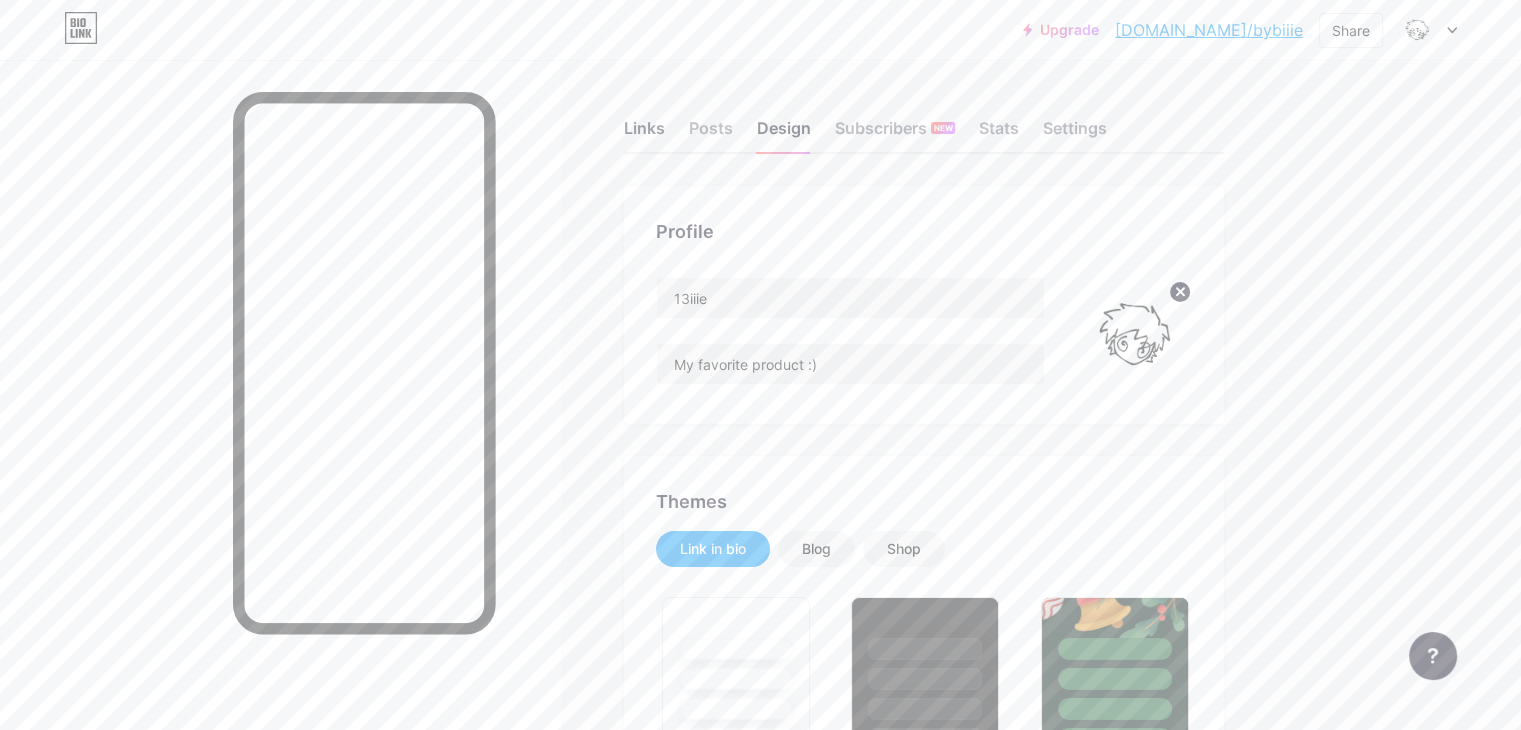 click on "Links" at bounding box center [644, 134] 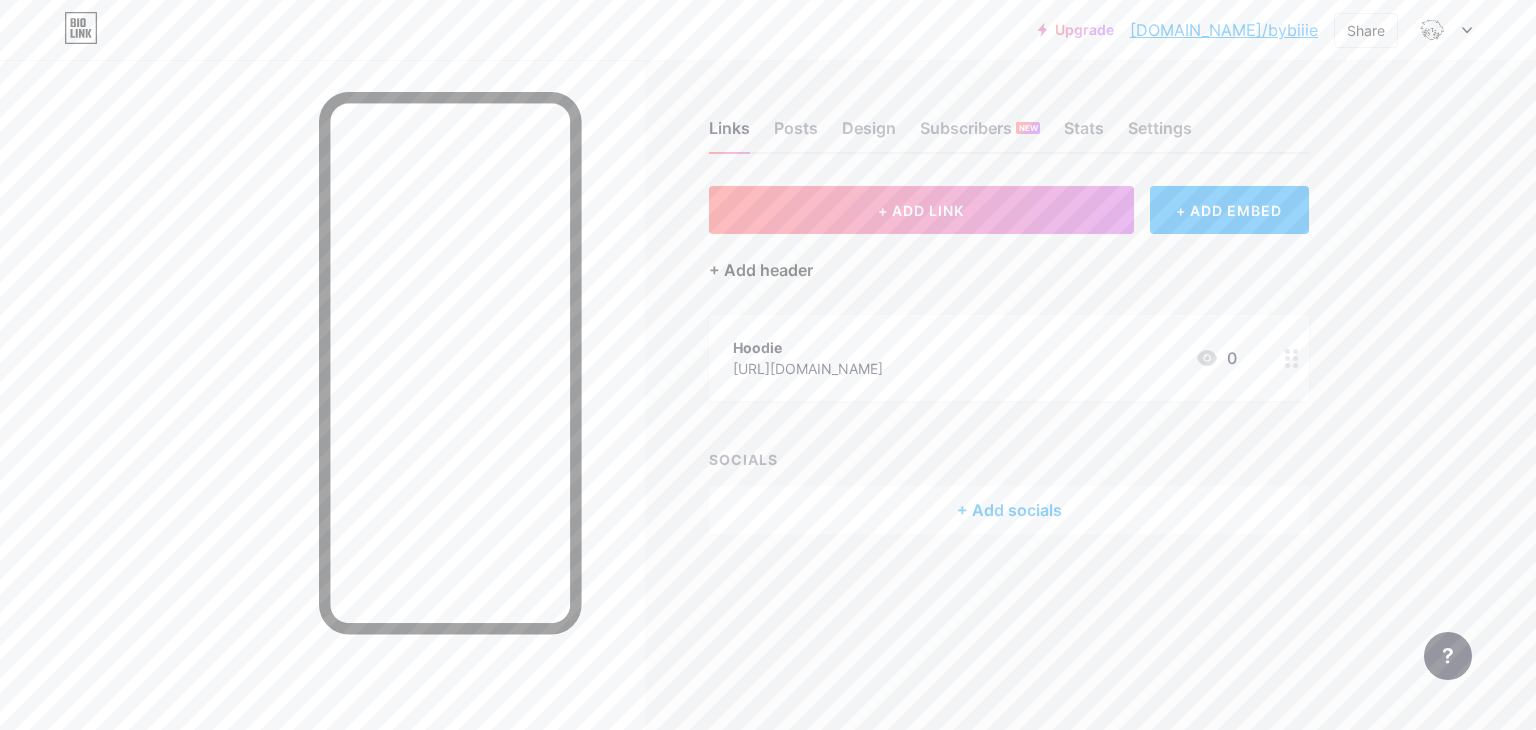 click on "+ Add header" at bounding box center (761, 270) 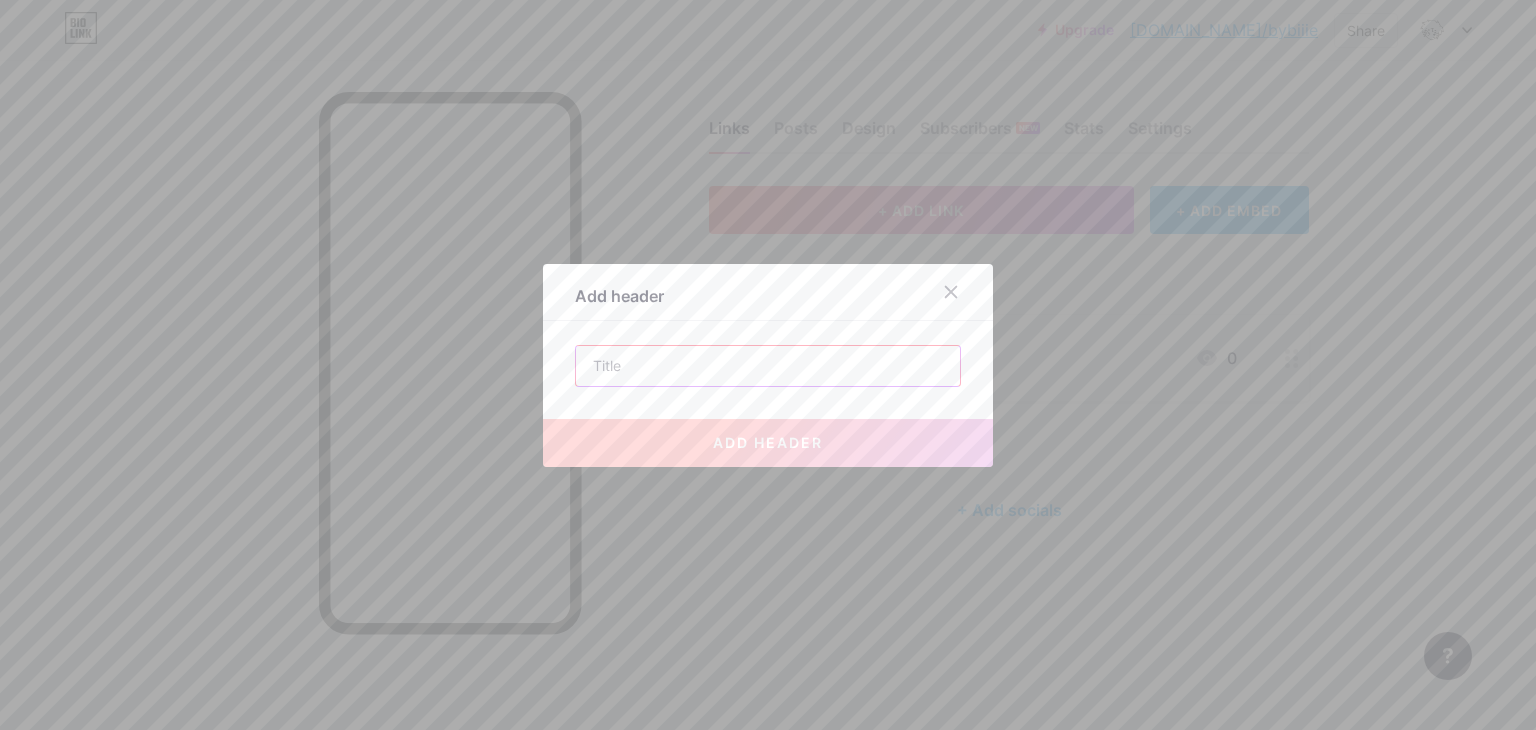 click at bounding box center [768, 366] 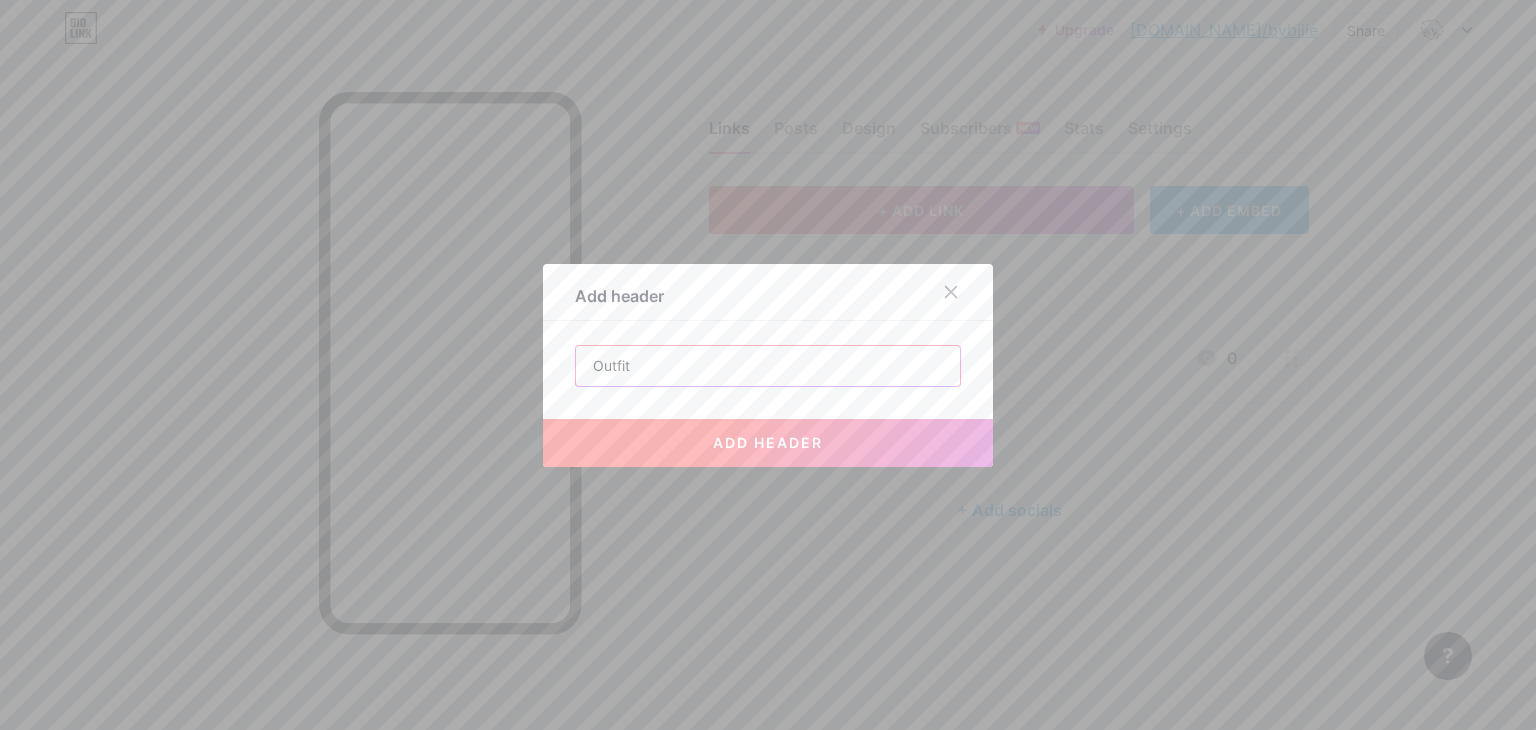 type on "Outfit" 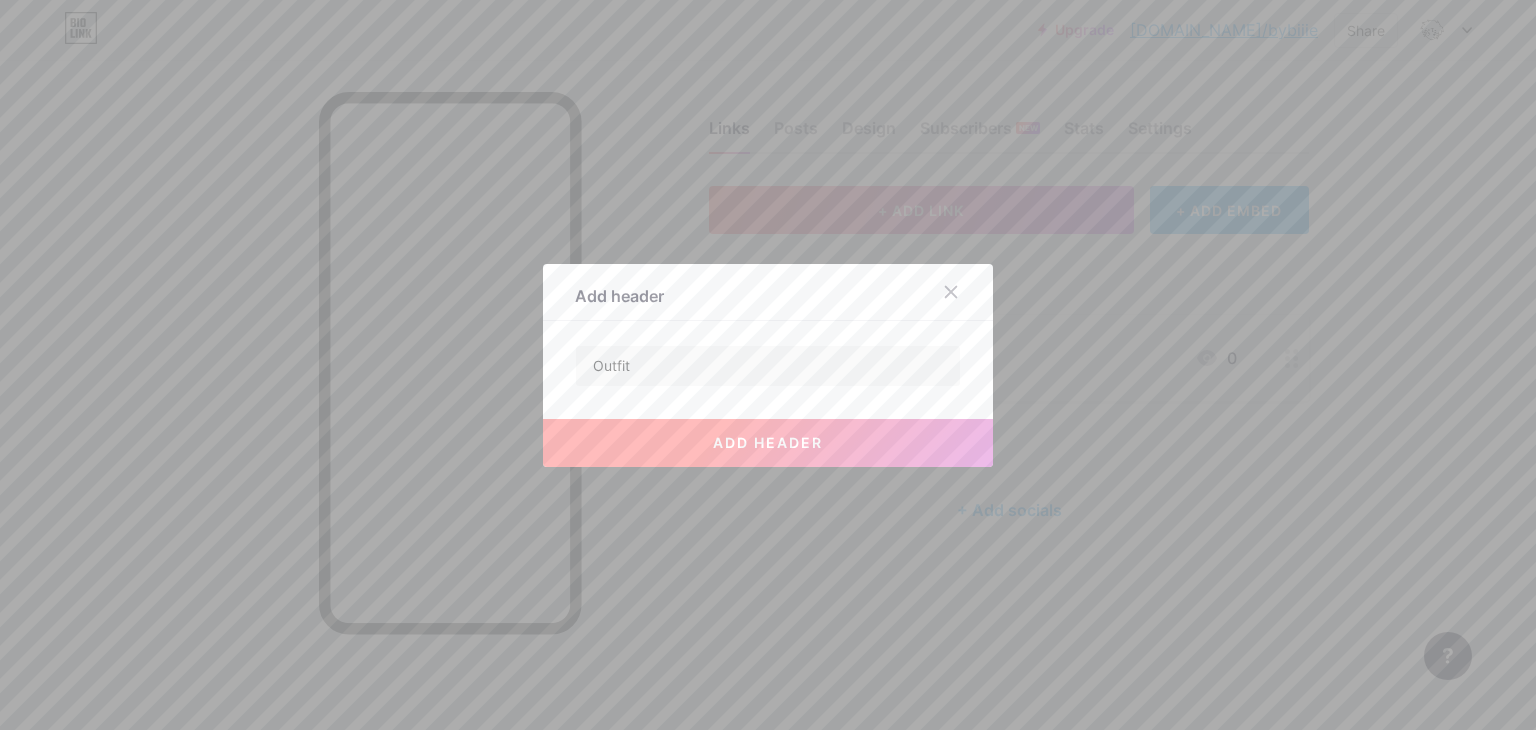 click on "add header" at bounding box center (768, 443) 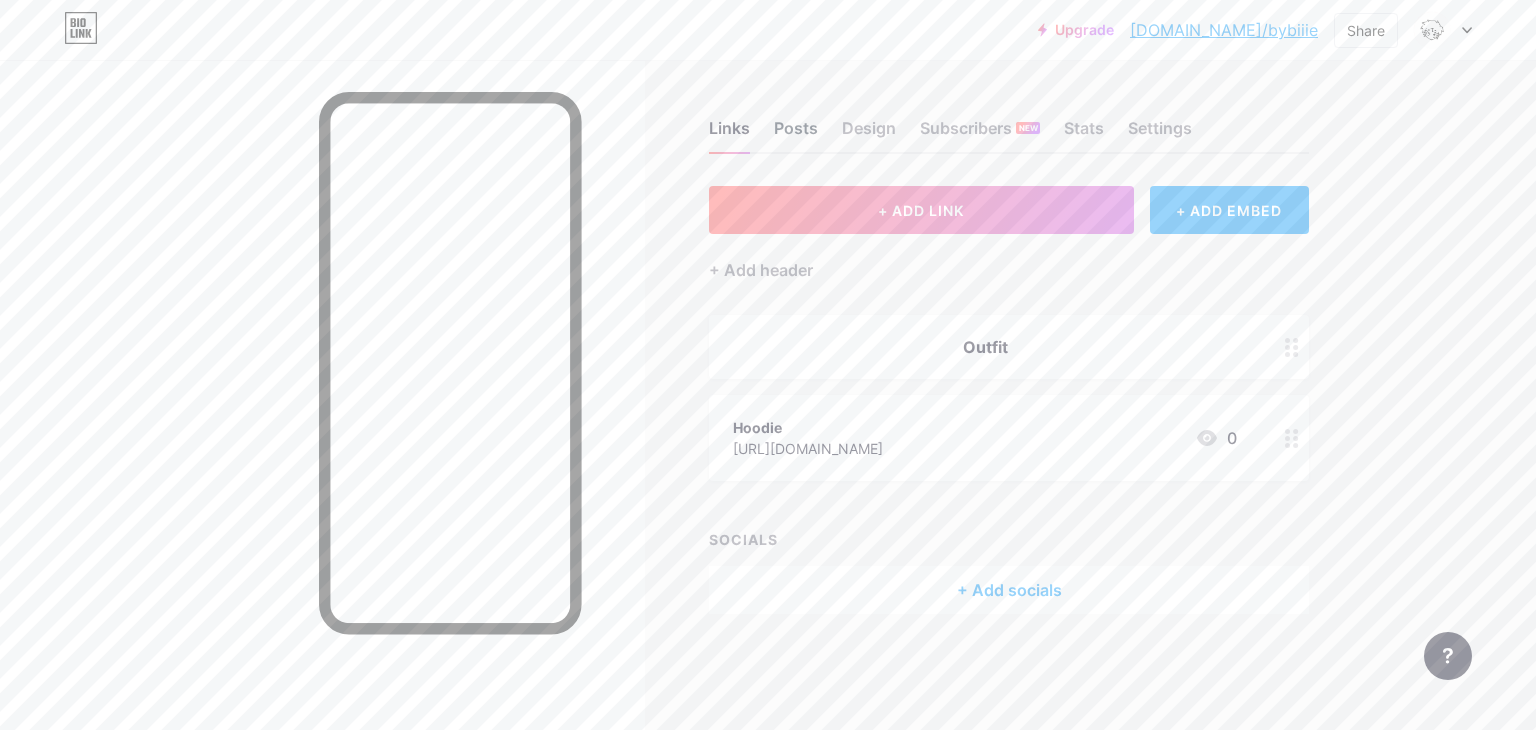 click on "Posts" at bounding box center [796, 134] 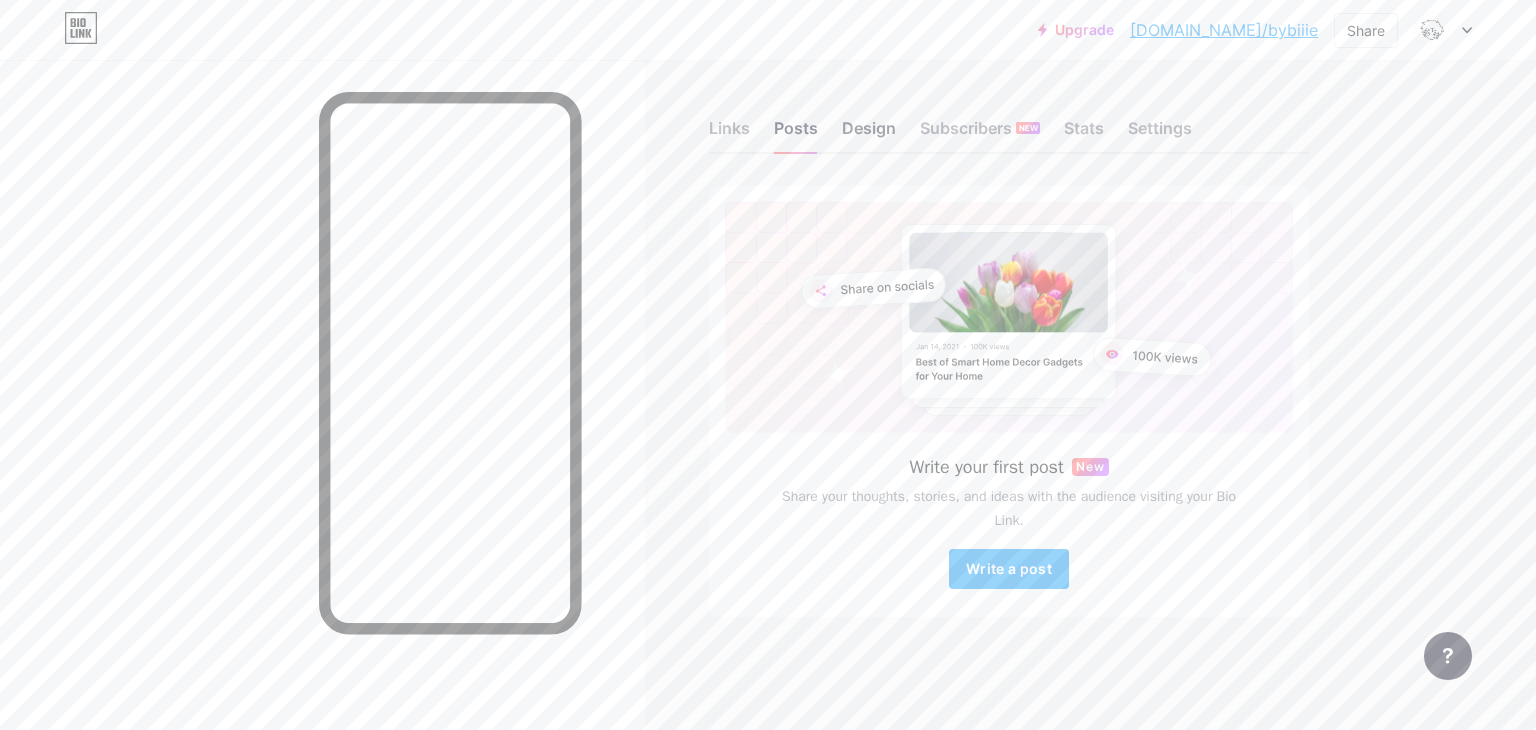 click on "Design" at bounding box center [869, 134] 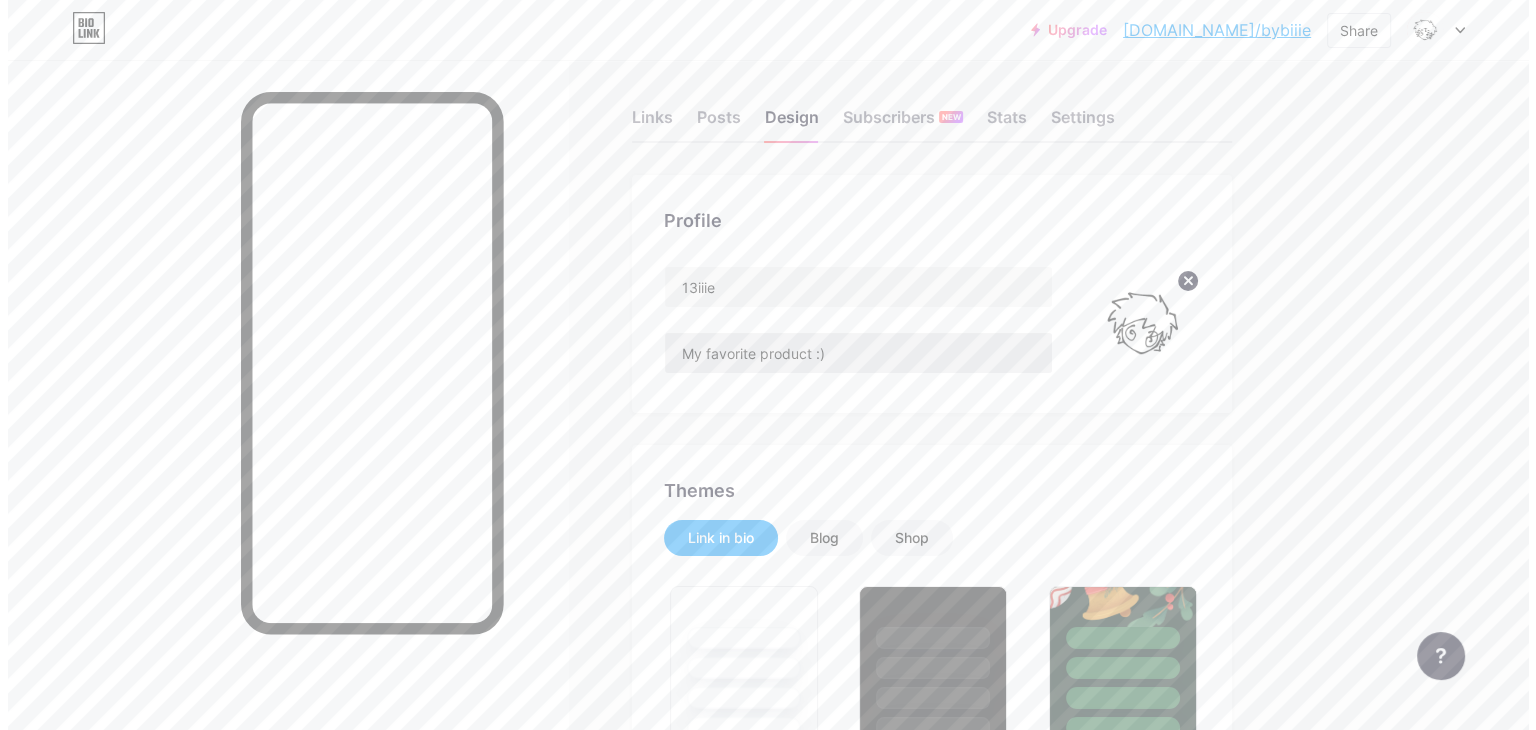 scroll, scrollTop: 0, scrollLeft: 0, axis: both 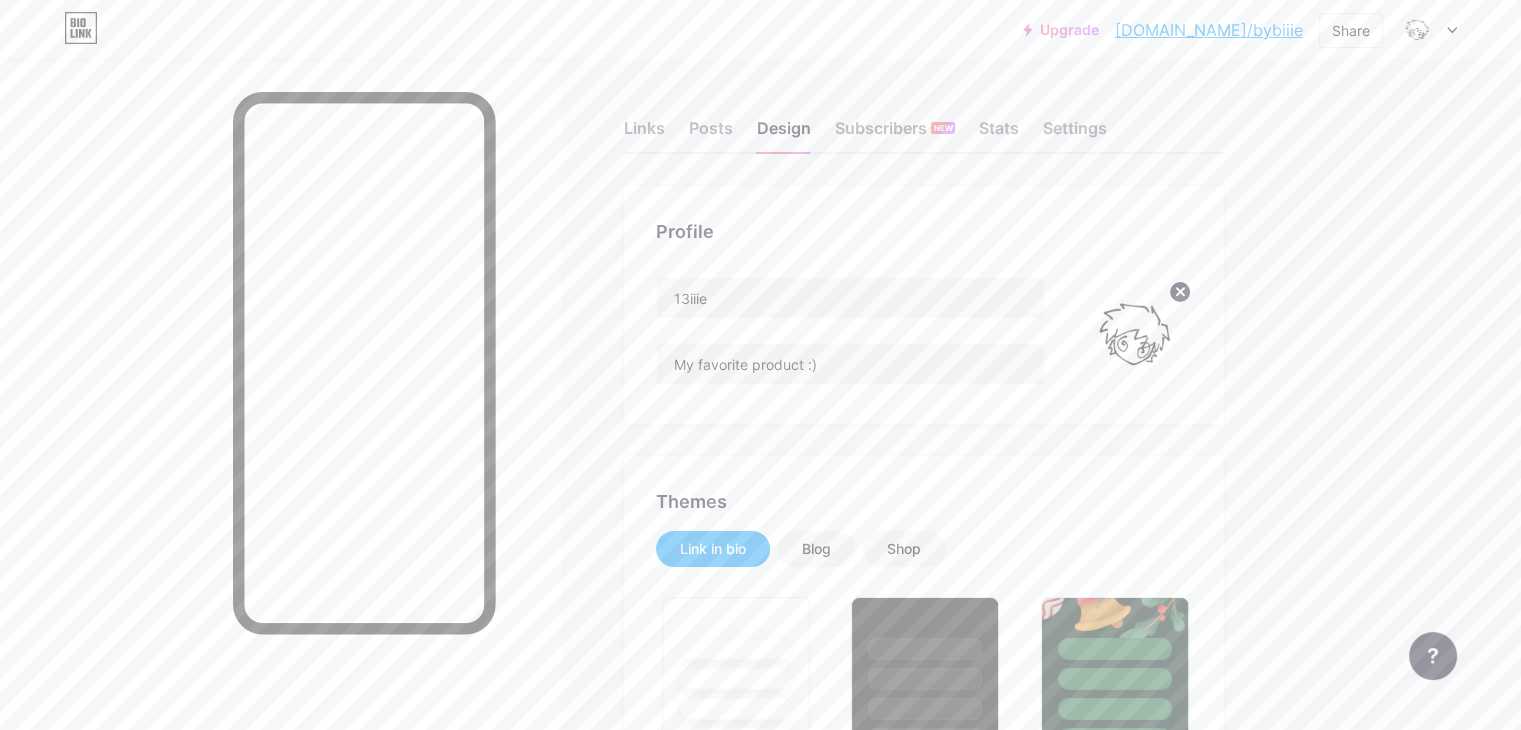 click on "Links
Posts
Design
Subscribers
NEW
Stats
Settings     Profile   13iiie     My favorite product :)                   Themes   Link in bio   Blog   Shop       Basics       Carbon       Xmas 23       Pride       Glitch       Winter · Live       Glassy · Live       Chameleon · Live       Rainy Night · Live       Neon · Live       Summer       Retro       Strawberry · Live       Desert       Sunny       Autumn       Leaf       Clear Sky       Blush       Unicorn       Minimal       Cloudy       Shadow     Create your own           Changes saved       Position to display socials                 Top                     Bottom
Disable Bio Link branding
[PERSON_NAME] the Bio Link branding from homepage     Display Share button
Enables social sharing options on your page including a QR code.   Changes saved           Feature requests             Help center         Contact support" at bounding box center [654, 1728] 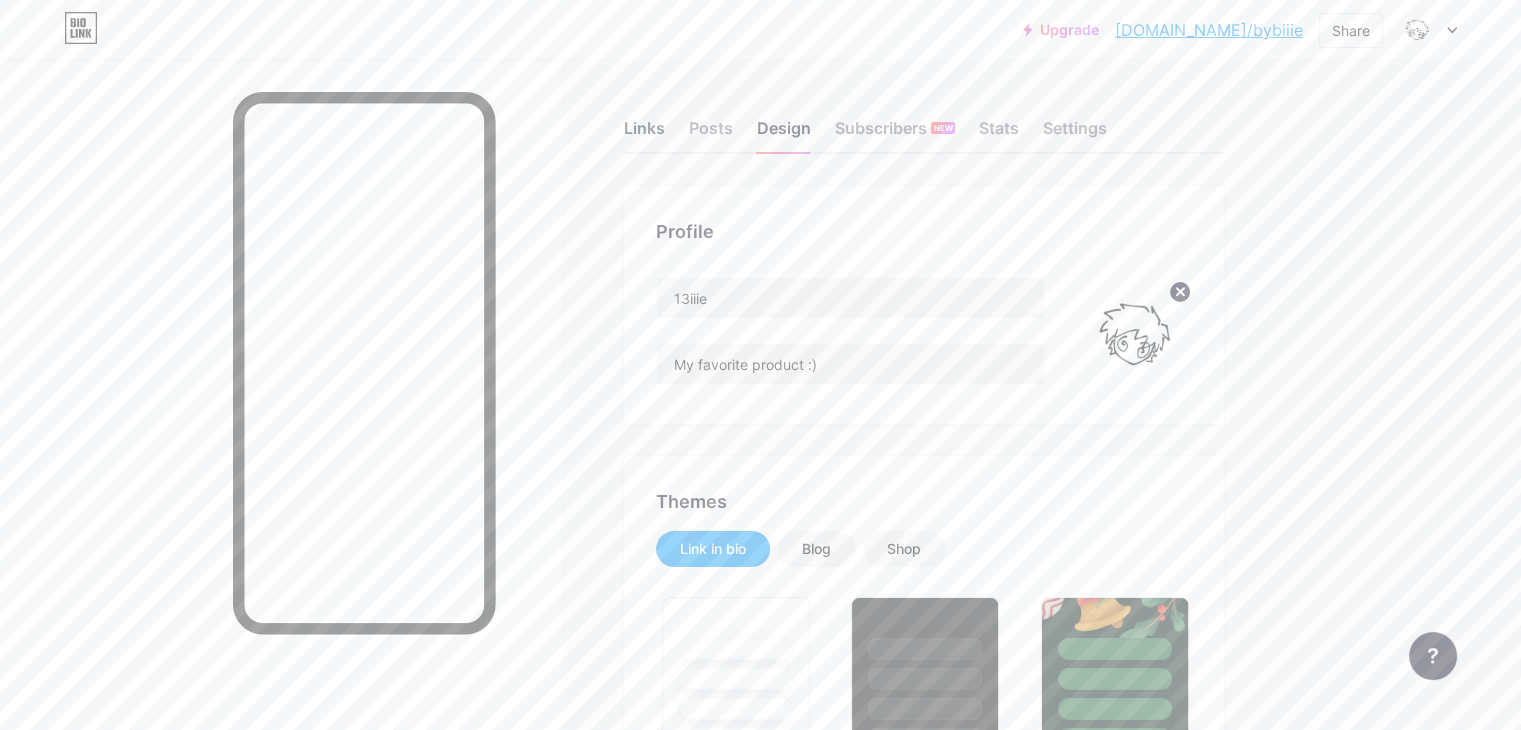 click on "Links" at bounding box center [644, 134] 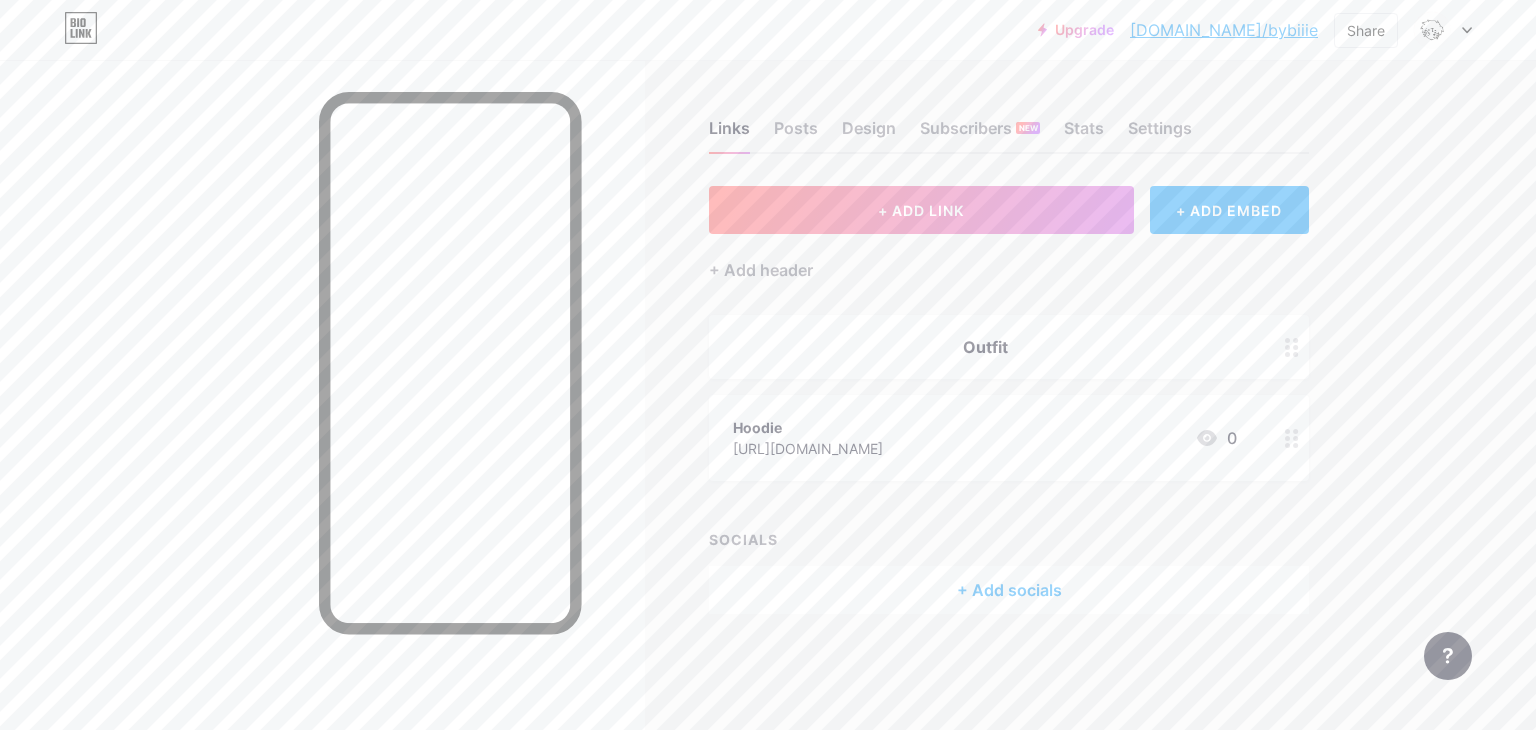 click on "+ Add socials" at bounding box center (1009, 590) 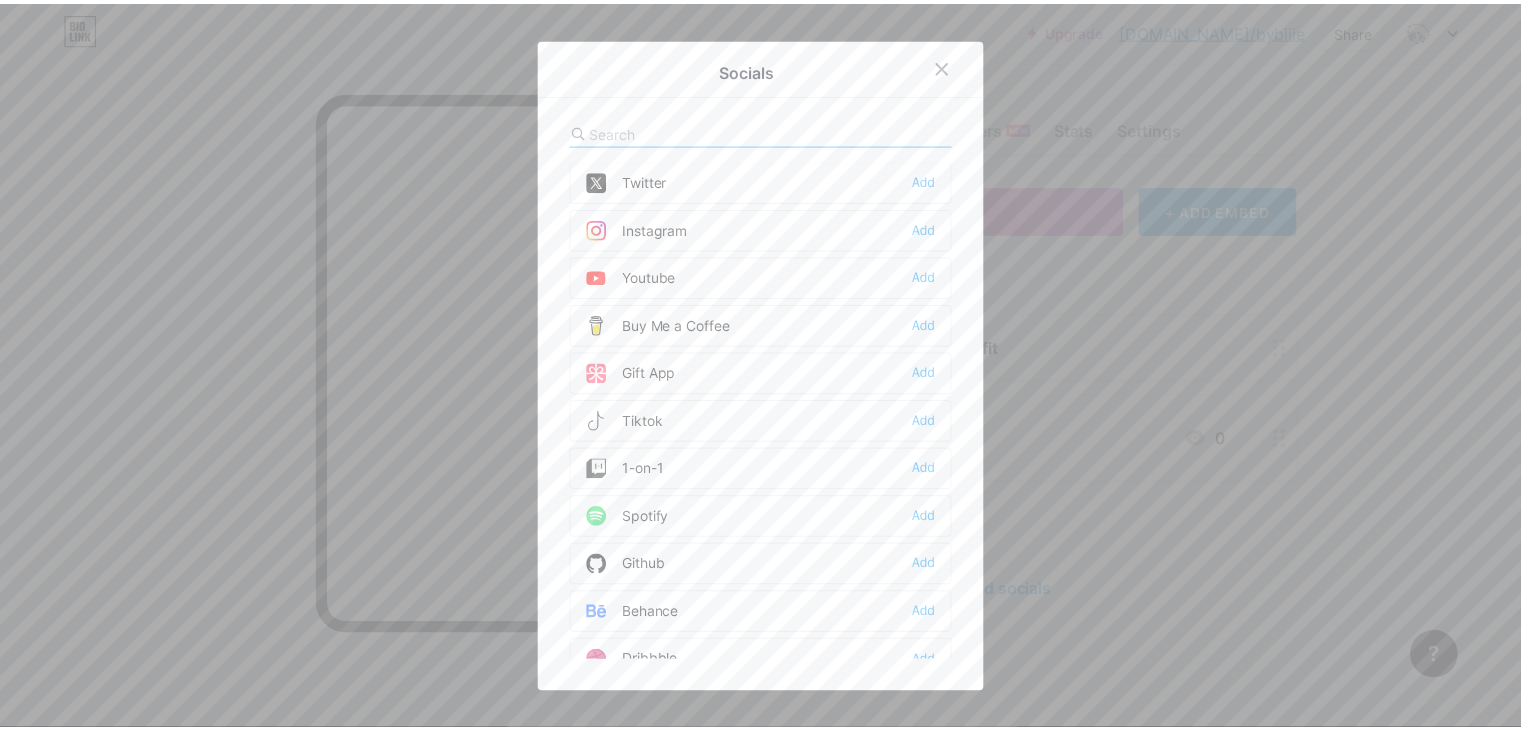 scroll, scrollTop: 100, scrollLeft: 0, axis: vertical 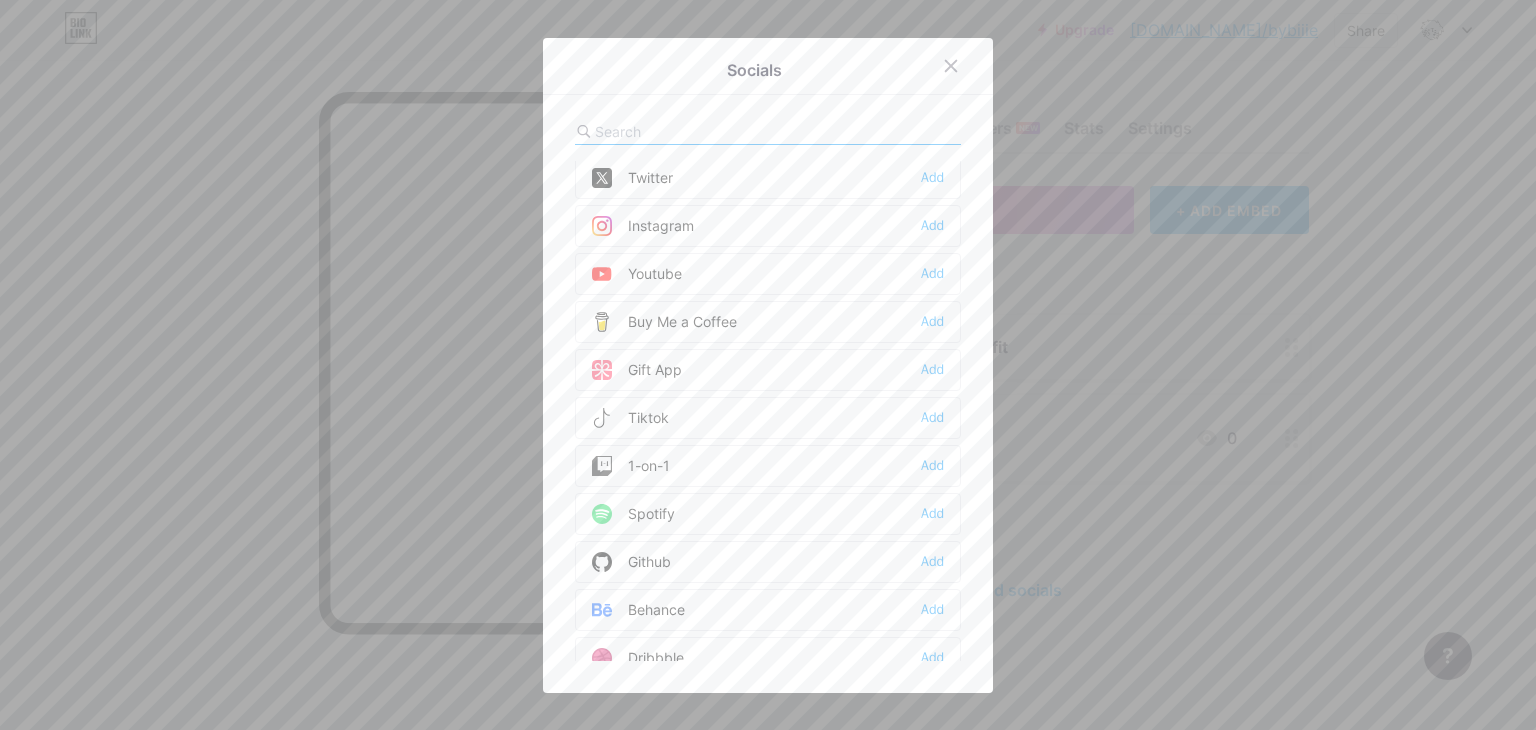 click on "Tiktok
Add" at bounding box center [768, 418] 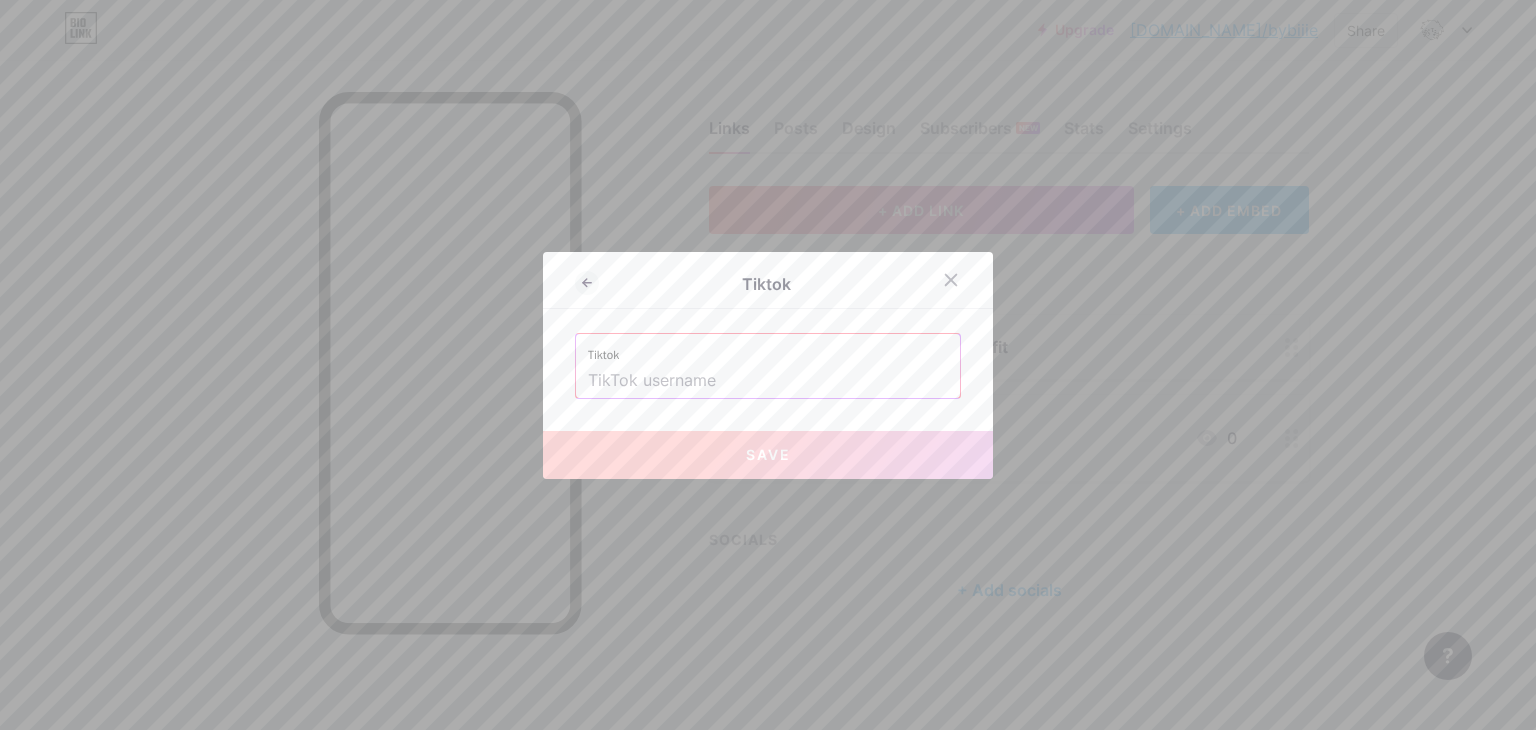 click at bounding box center (768, 381) 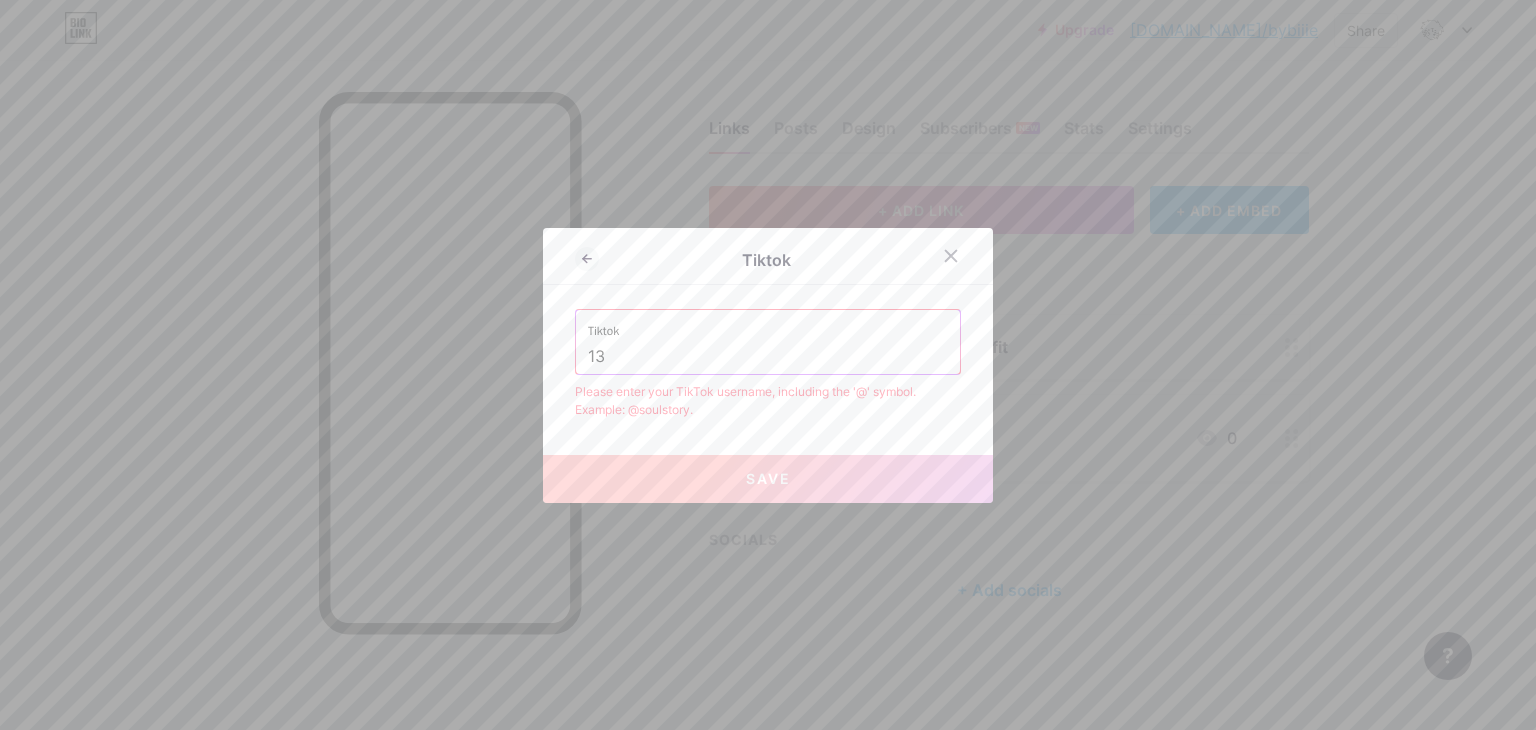type on "1" 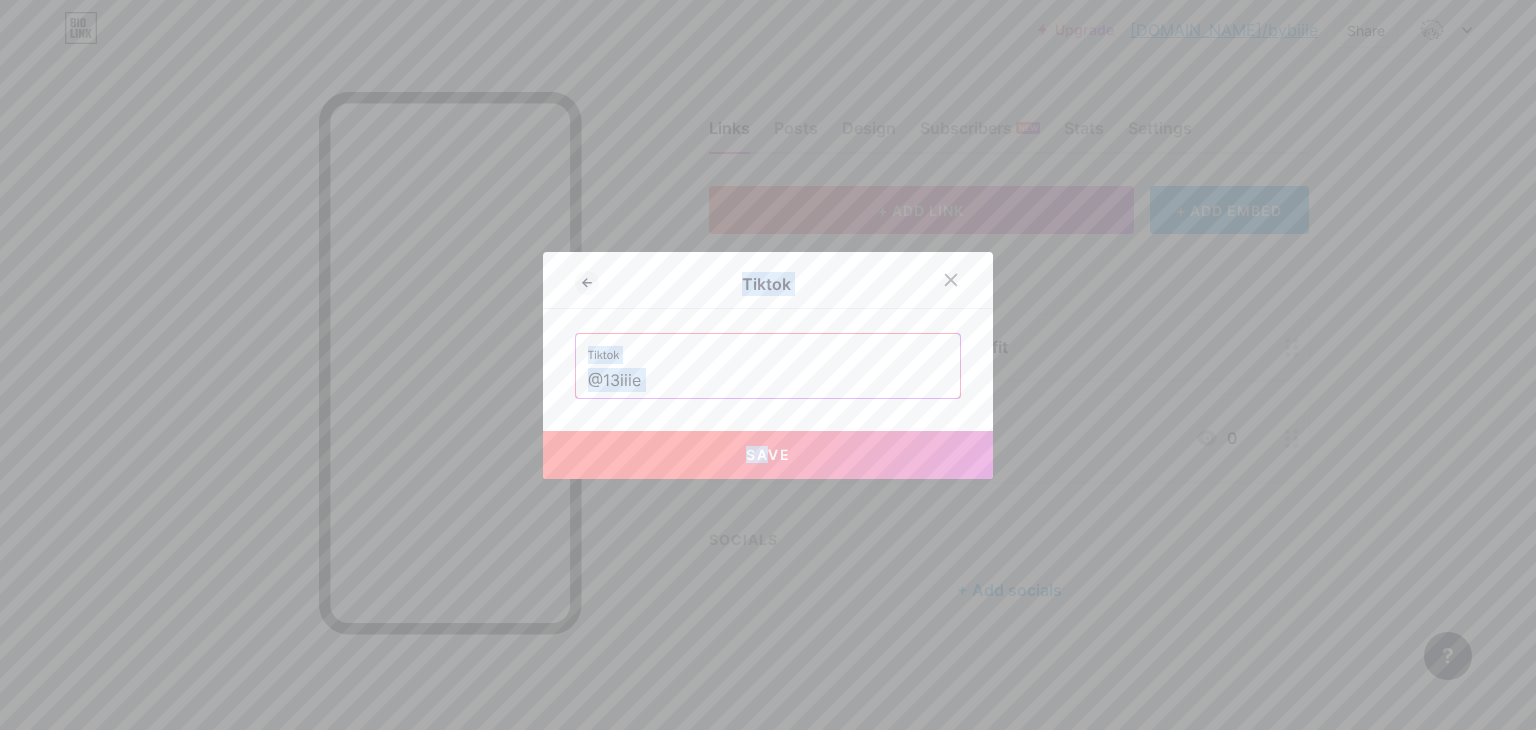 click on "Tiktok       Tiktok   @13iiie         Save" at bounding box center [768, 365] 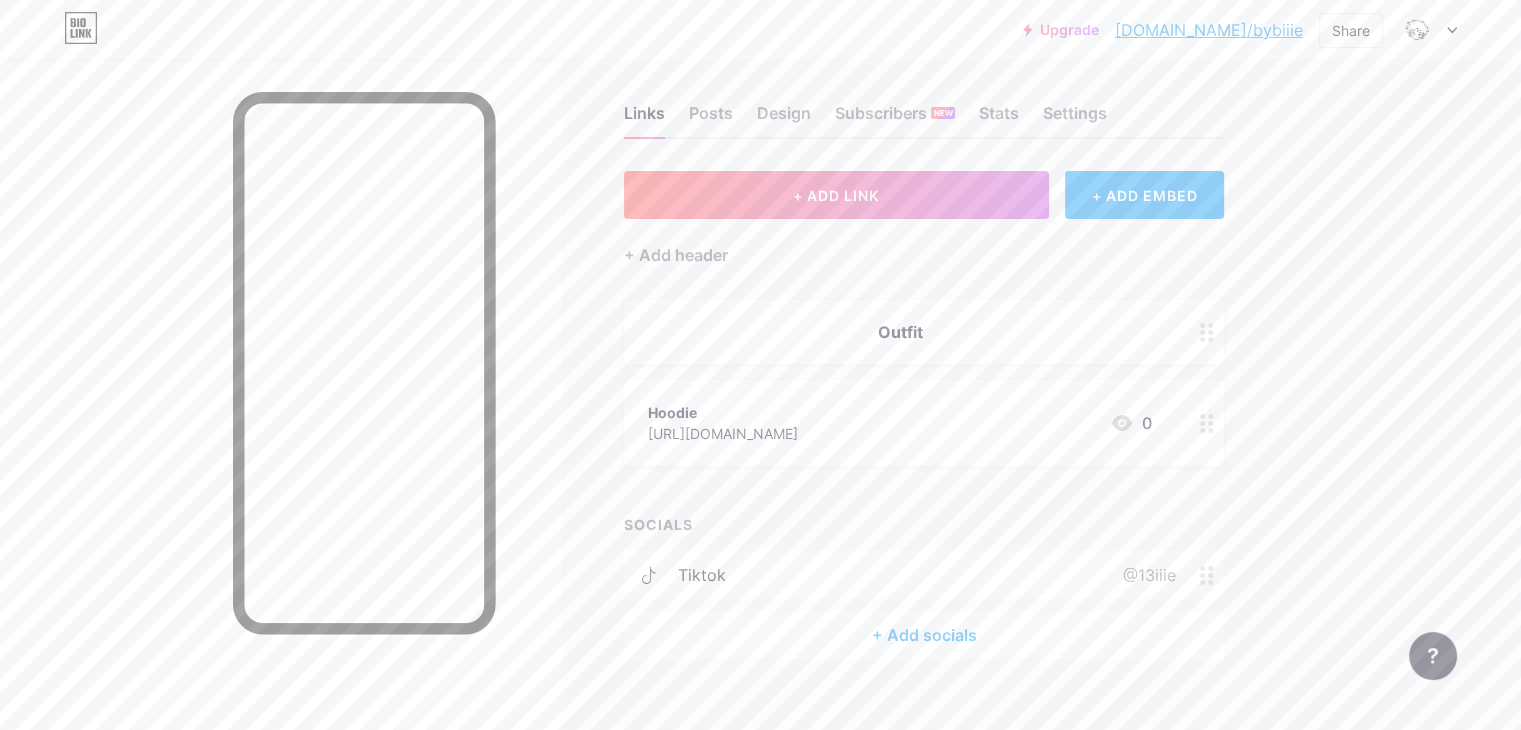 scroll, scrollTop: 43, scrollLeft: 0, axis: vertical 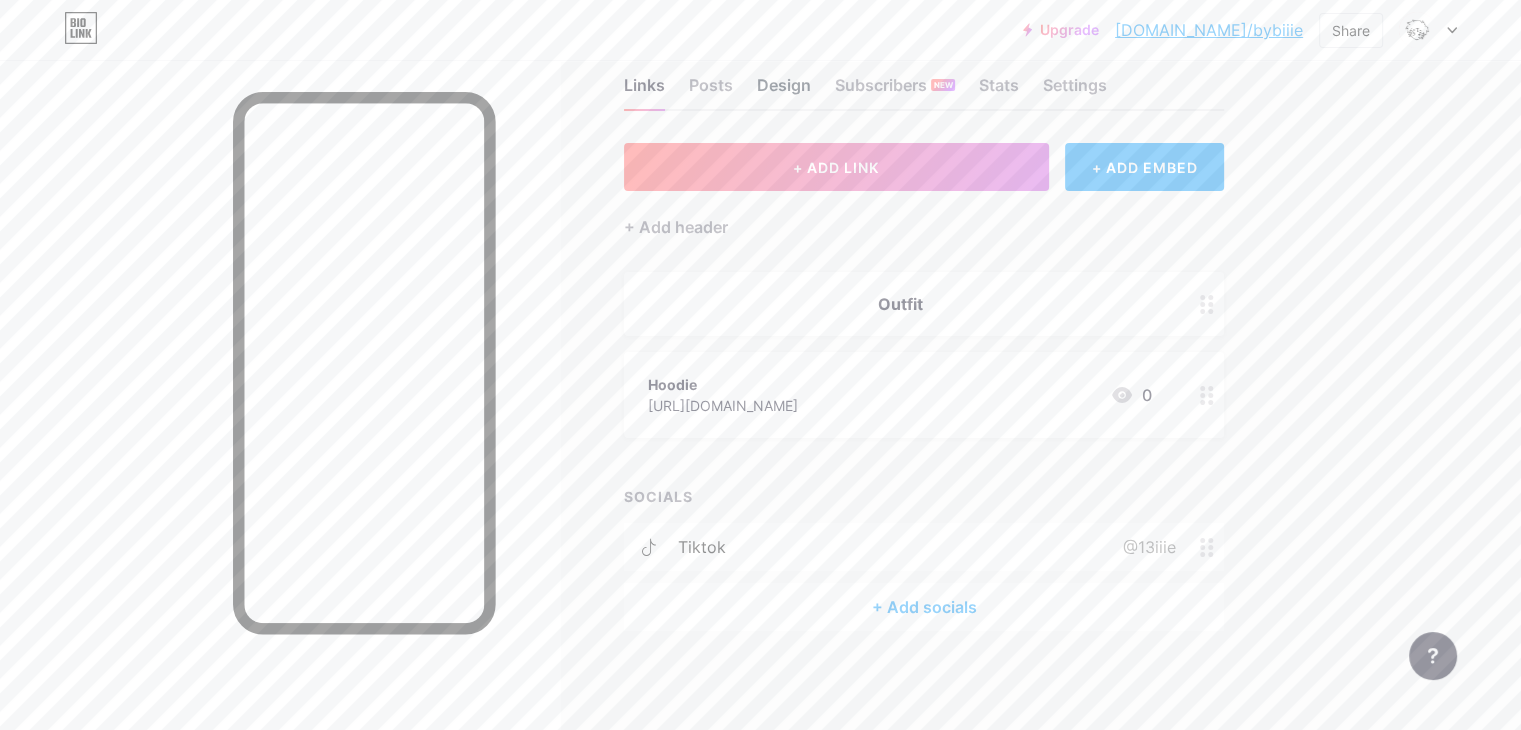 click on "Design" at bounding box center (784, 91) 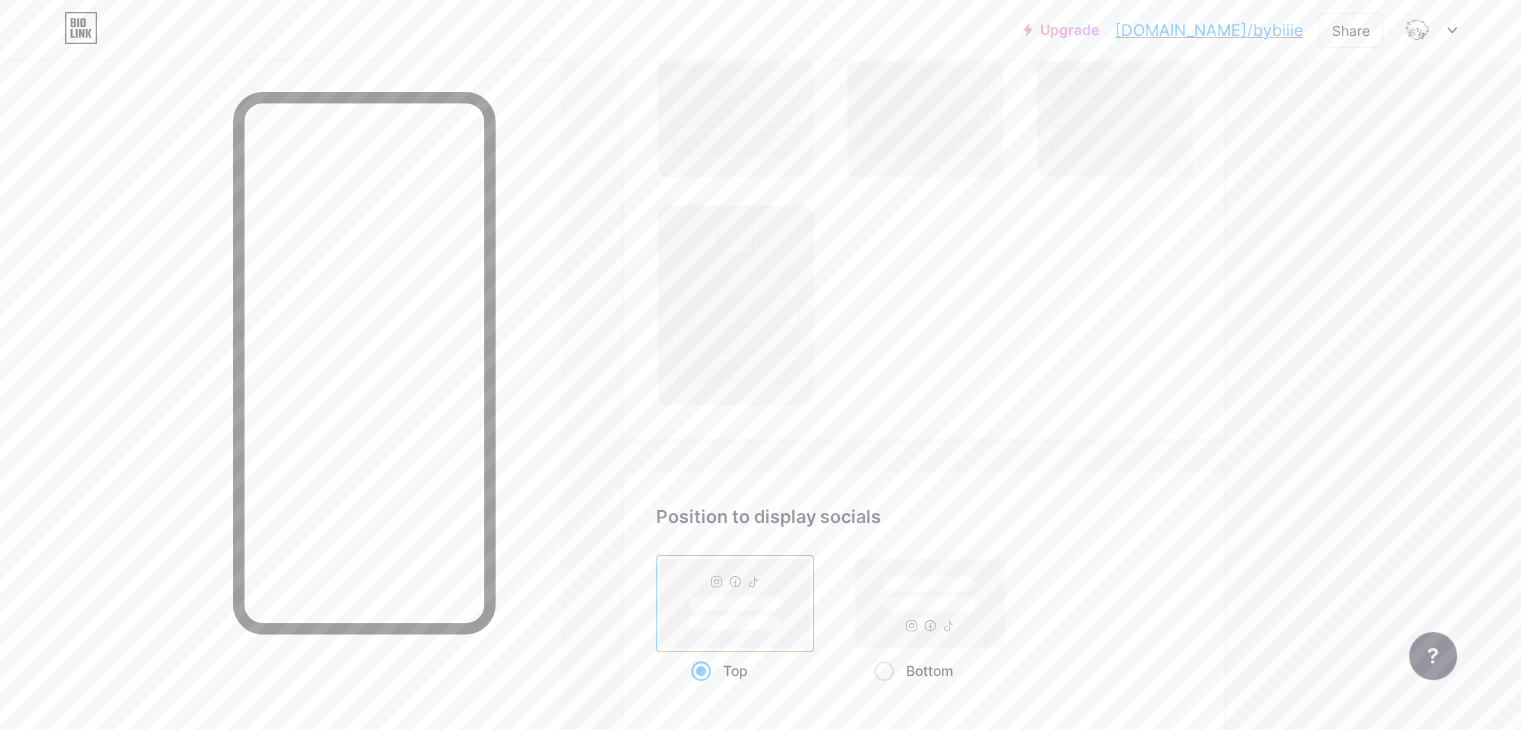 scroll, scrollTop: 1698, scrollLeft: 0, axis: vertical 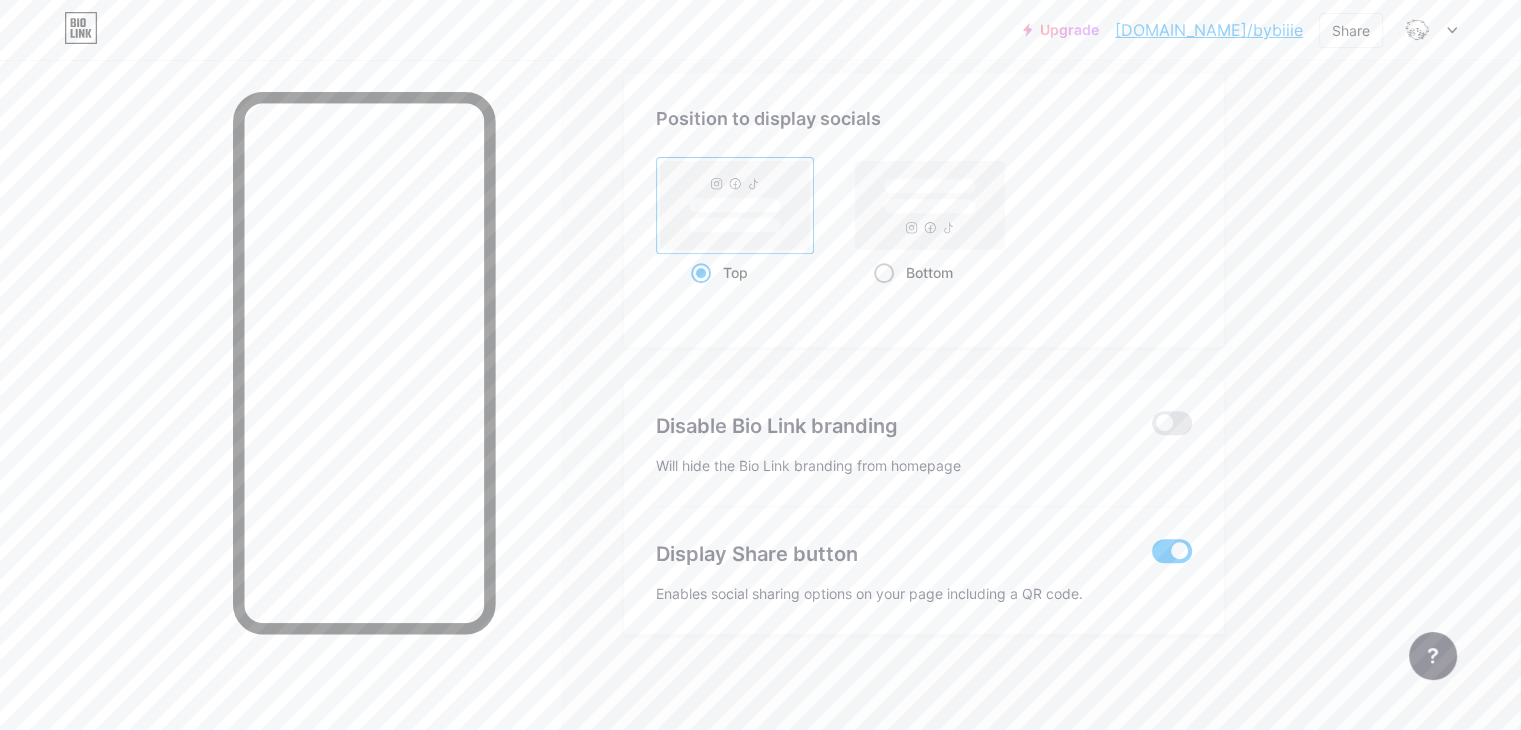click on "Profile   13iiie     My favorite product :)                   Themes   Link in bio   Blog   Shop                                       Changes saved       Position to display socials                 Top                     Bottom
Disable Bio Link branding
[PERSON_NAME] the Bio Link branding from homepage     Display Share button
Enables social sharing options on your page including a QR code.   Changes saved" at bounding box center (924, -439) 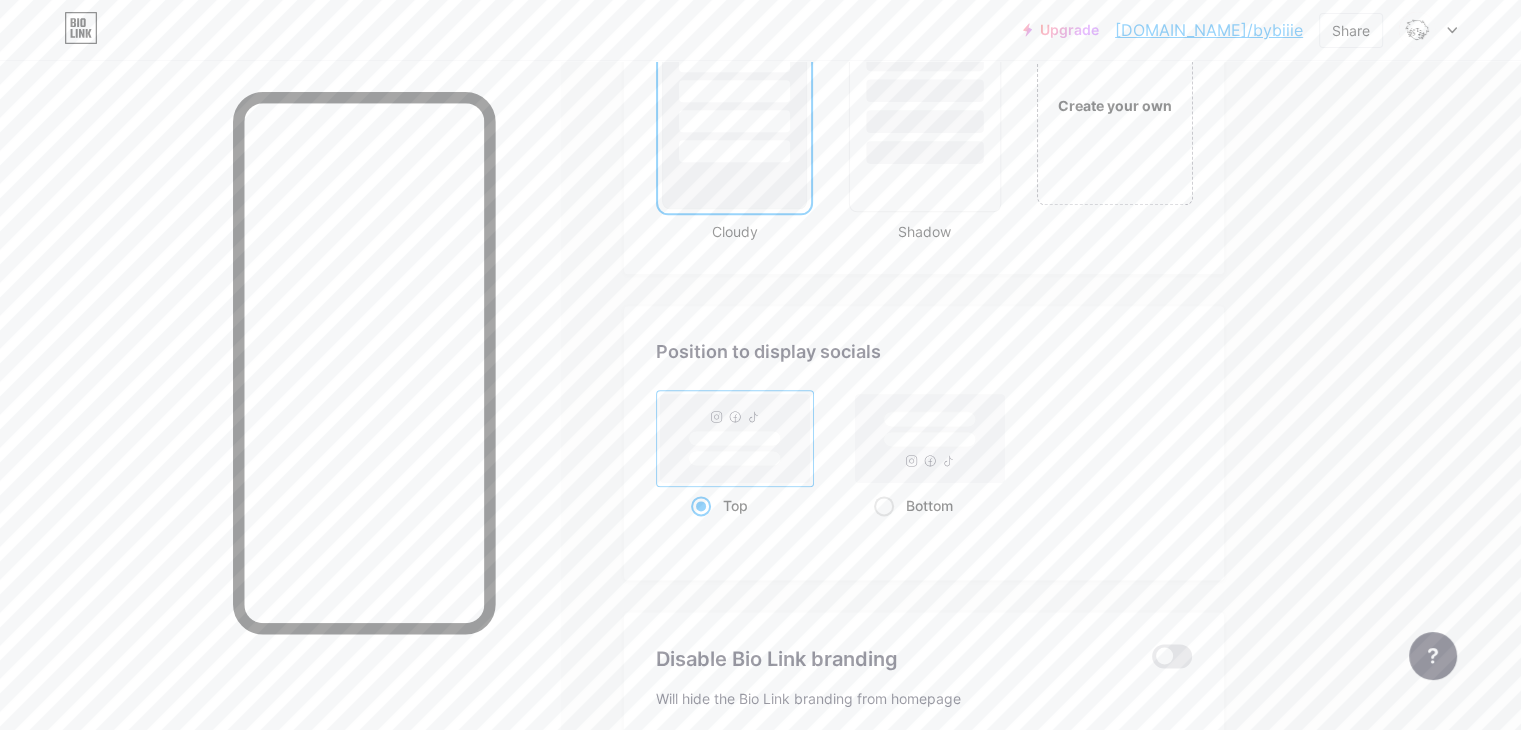 scroll, scrollTop: 2660, scrollLeft: 0, axis: vertical 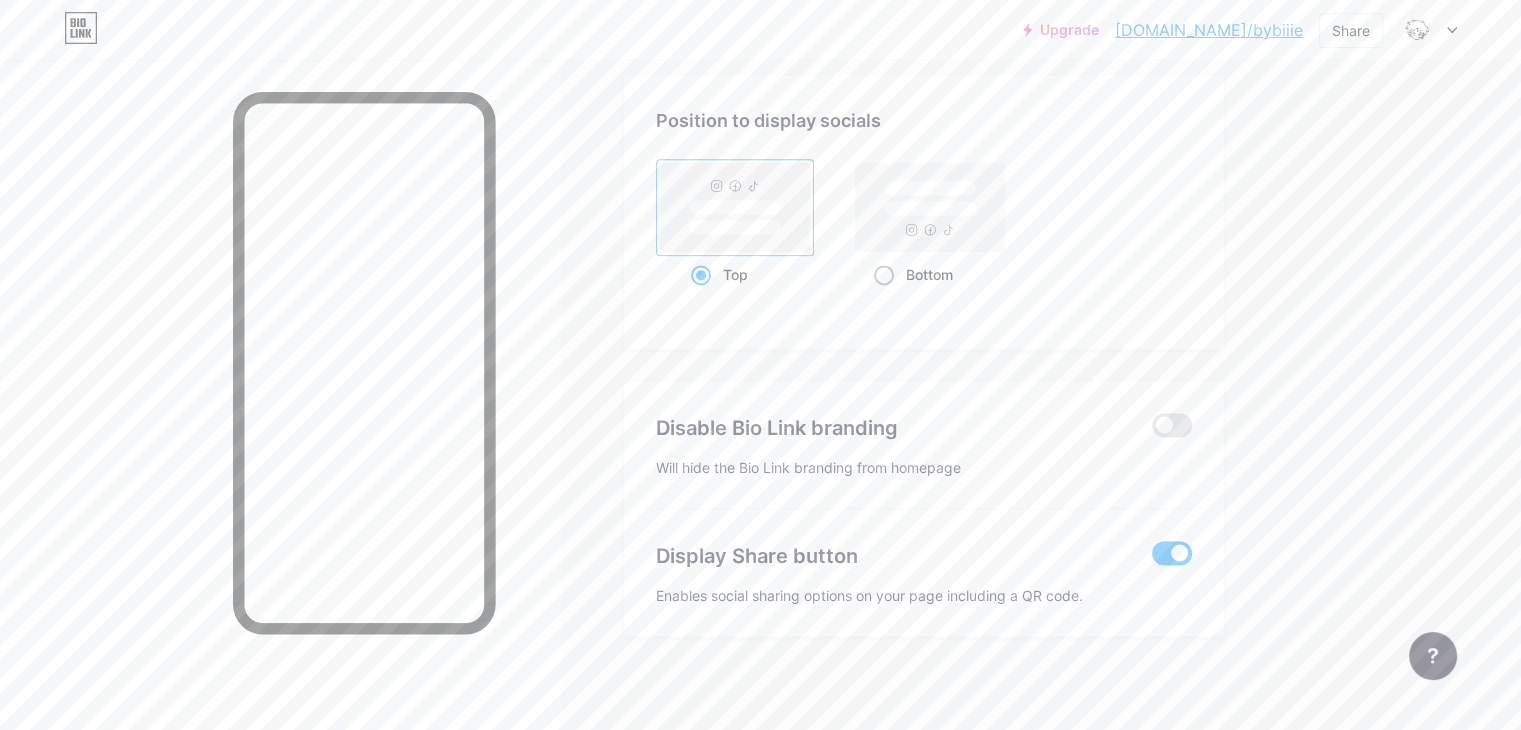 click at bounding box center [884, 275] 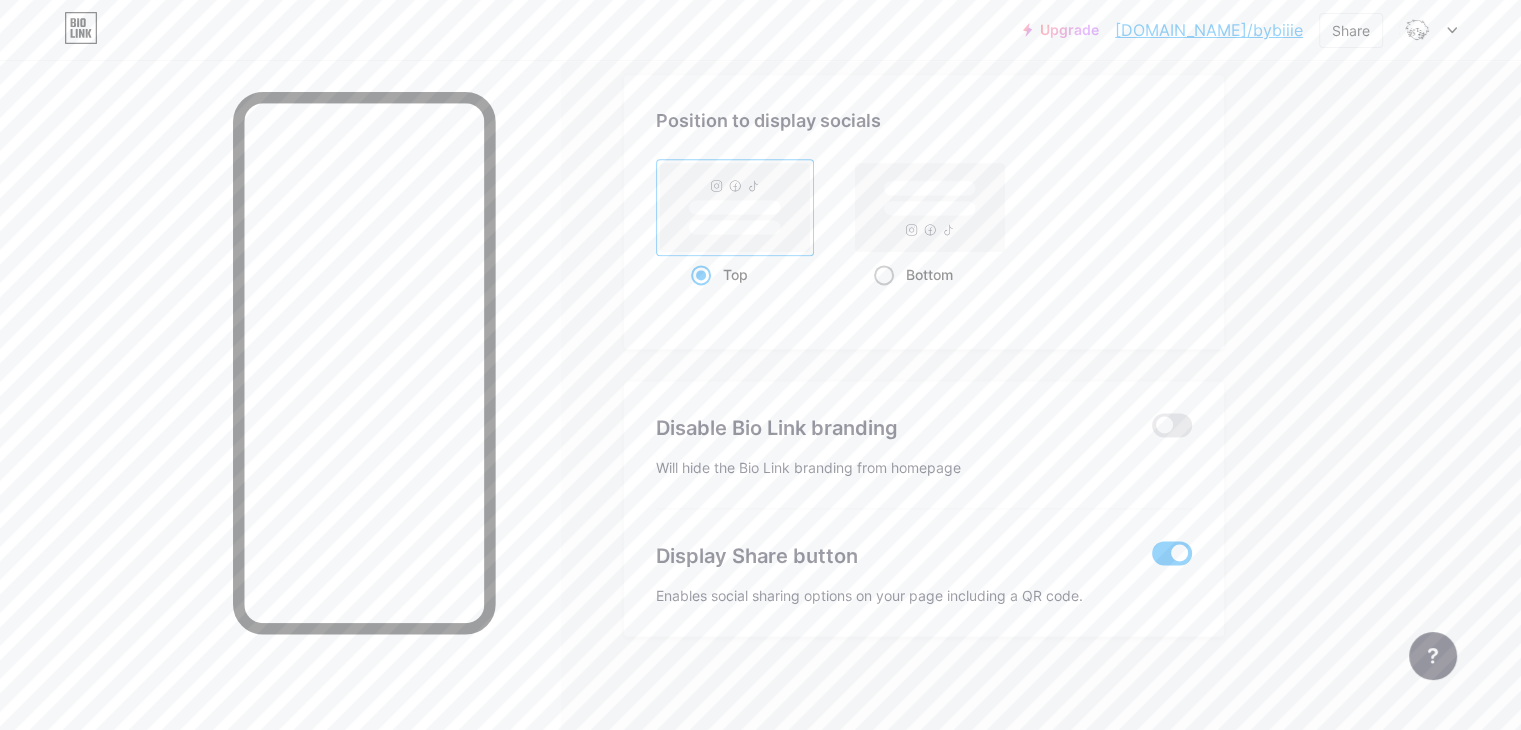 click on "Bottom" at bounding box center (880, 299) 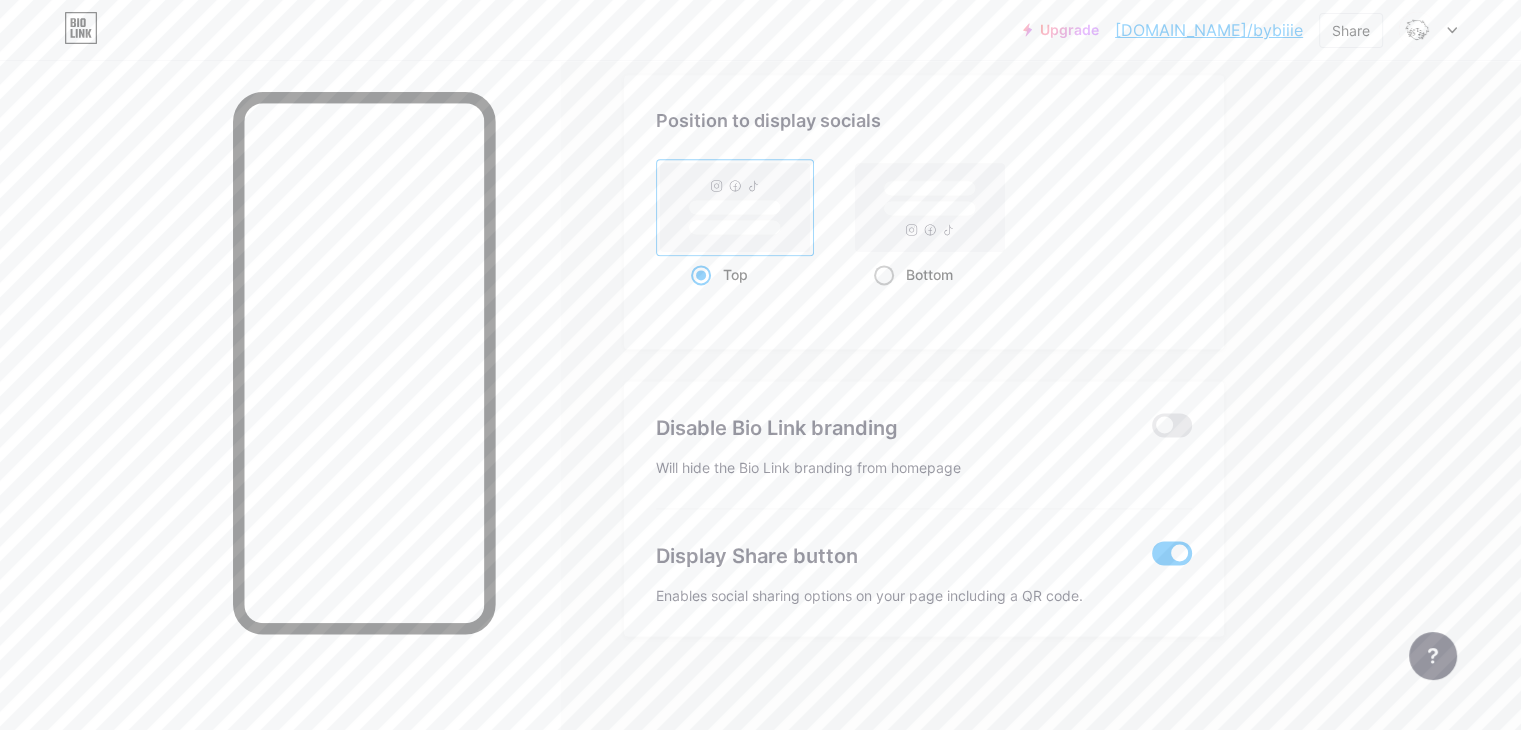 radio on "true" 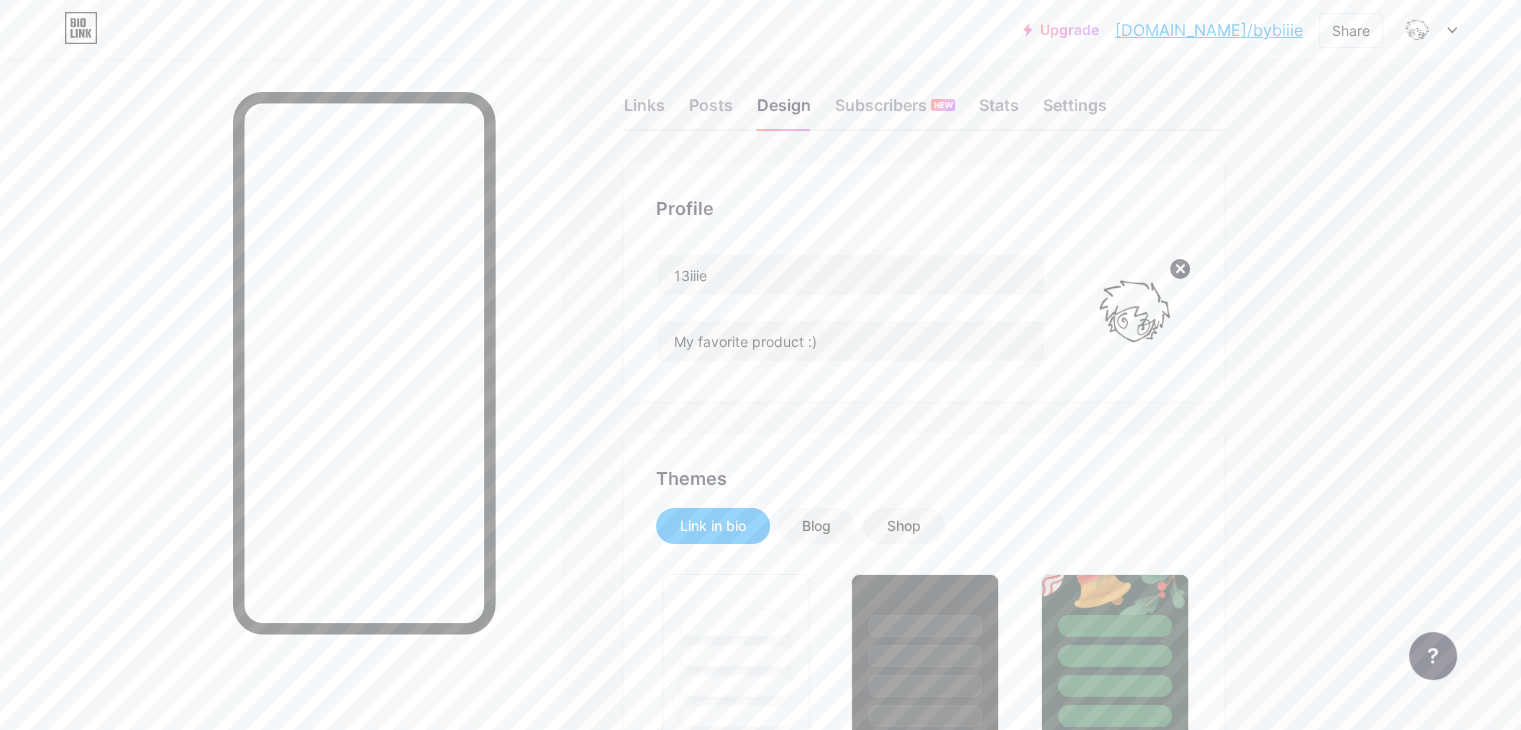scroll, scrollTop: 0, scrollLeft: 0, axis: both 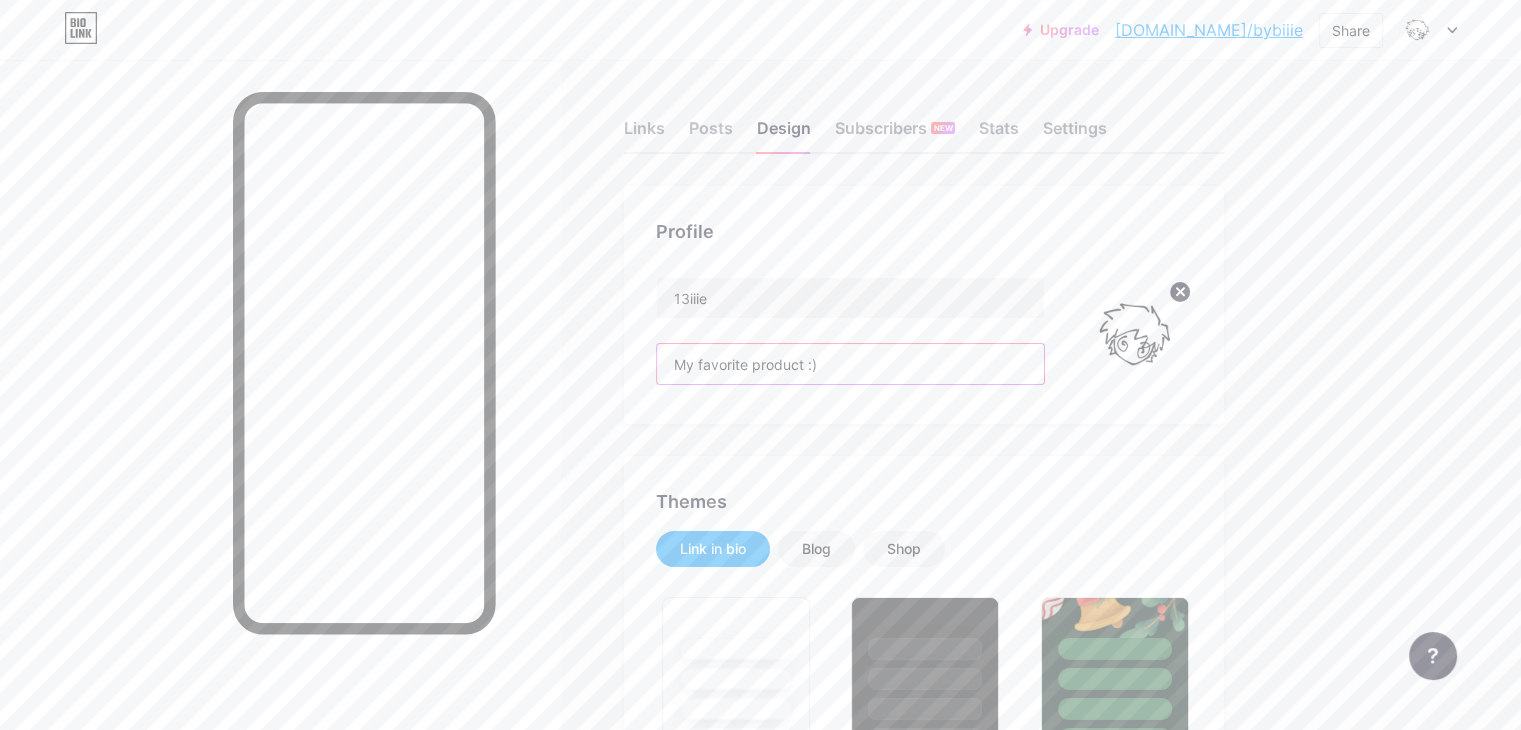 click on "My favorite product :)" at bounding box center (850, 364) 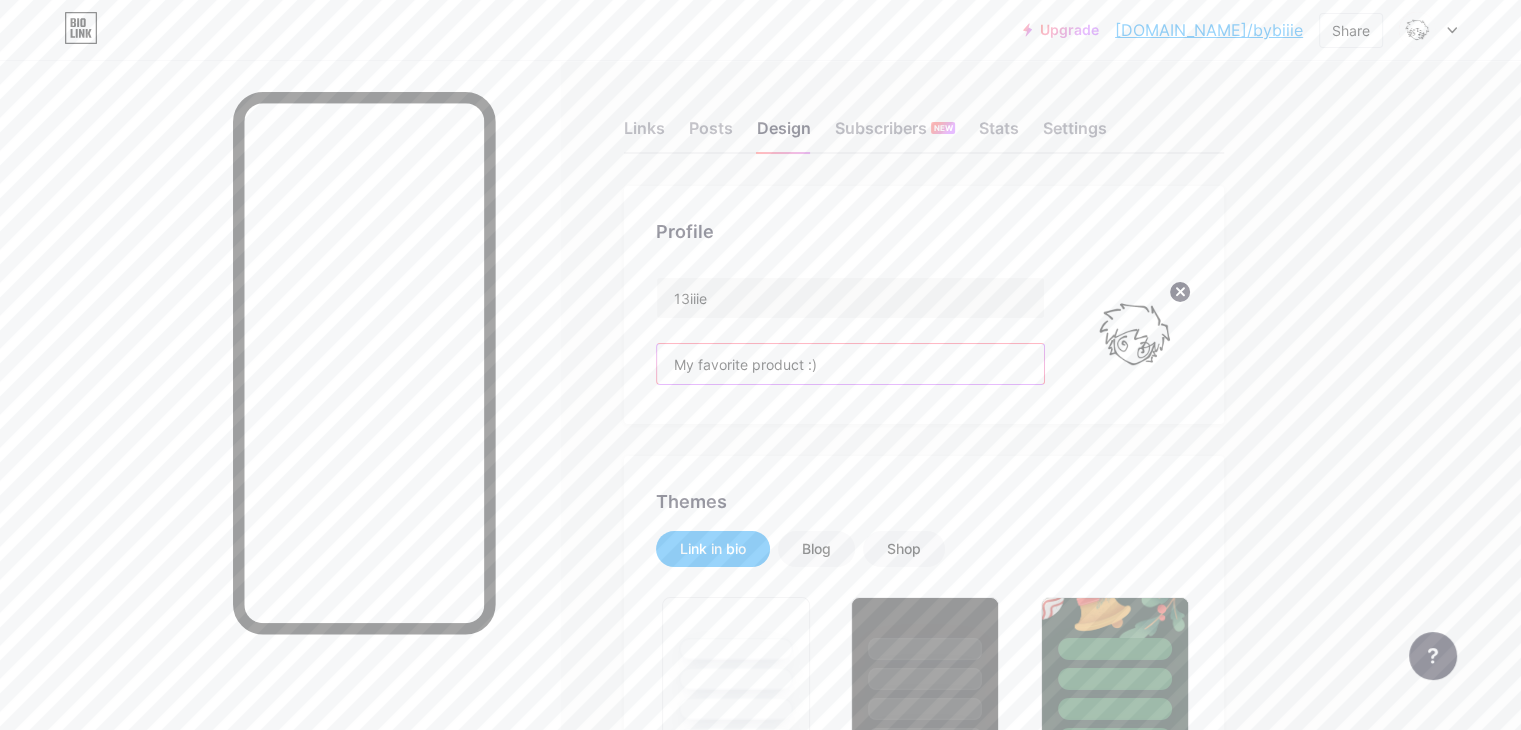 drag, startPoint x: 1026, startPoint y: 377, endPoint x: 756, endPoint y: 373, distance: 270.02963 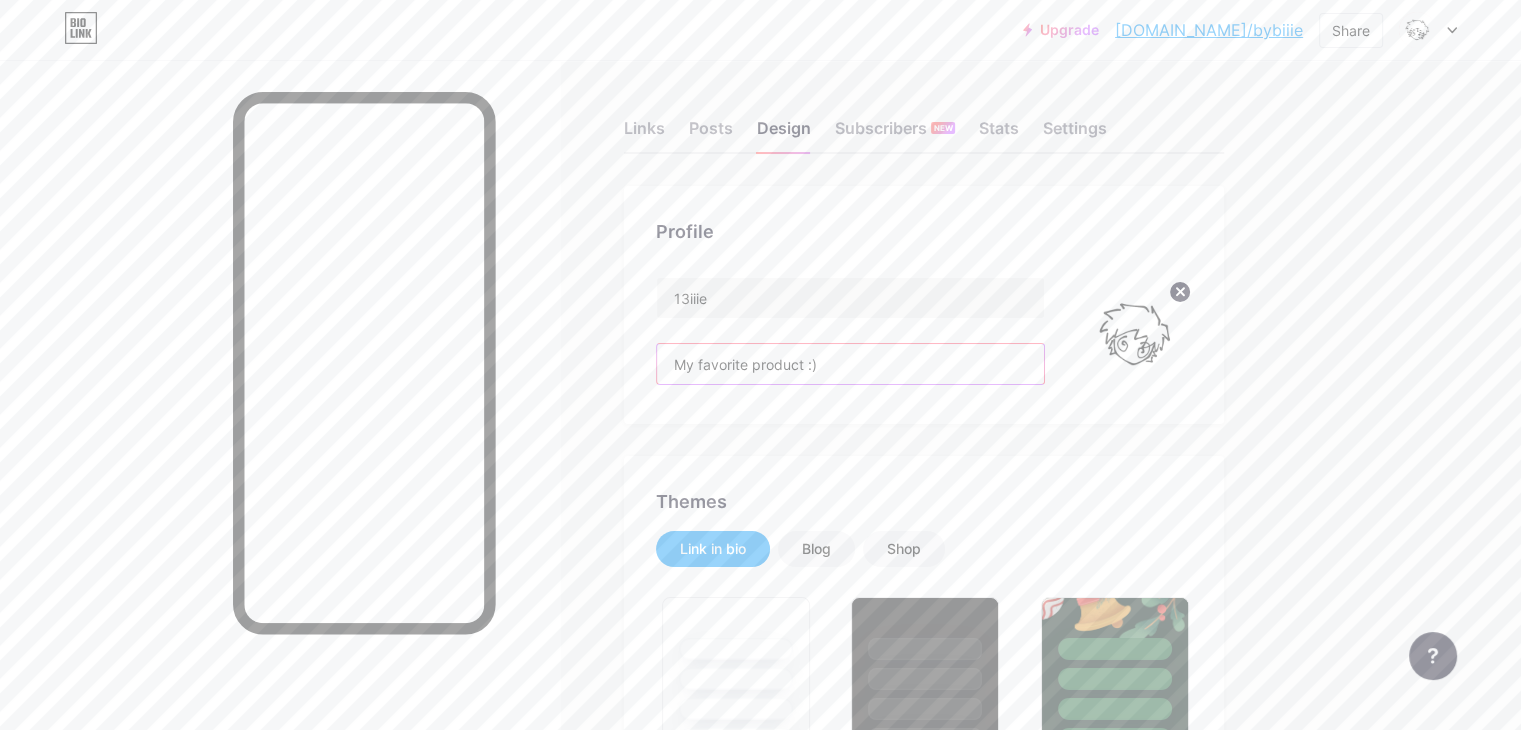 click on "My favorite product :)" at bounding box center (850, 364) 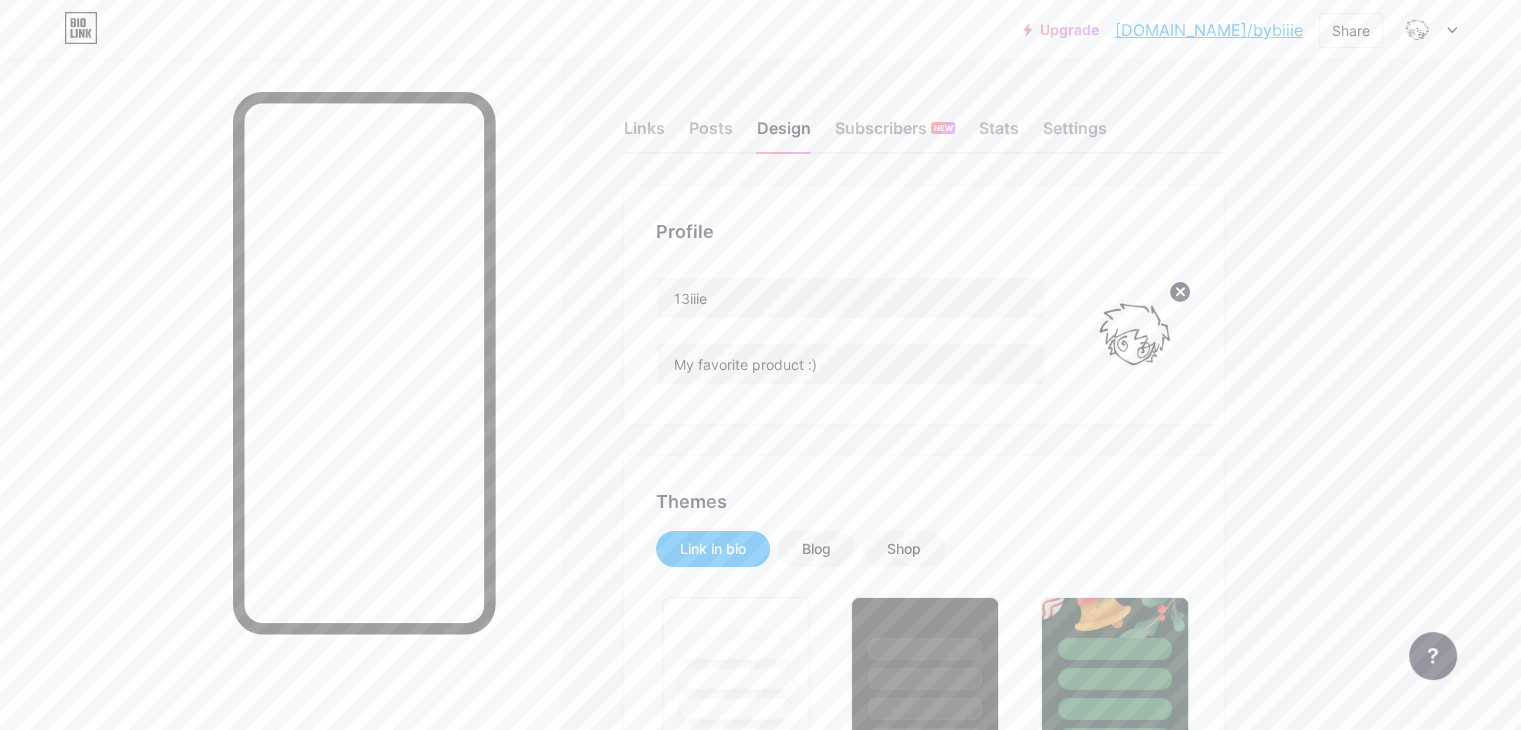 click on "Links
Posts
Design
Subscribers
NEW
Stats
Settings     Profile   13iiie     My favorite product :)                   Themes   Link in bio   Blog   Shop       Basics       Carbon       Xmas 23       Pride       Glitch       Winter · Live       Glassy · Live       Chameleon · Live       Rainy Night · Live       Neon · Live       Summer       Retro       Strawberry · Live       Desert       Sunny       Autumn       Leaf       Clear Sky       Blush       Unicorn       Minimal       Cloudy       Shadow     Create your own           Changes saved       Position to display socials                 Top                     Bottom
Disable Bio Link branding
[PERSON_NAME] the Bio Link branding from homepage     Display Share button
Enables social sharing options on your page including a QR code.   Changes saved           Feature requests             Help center         Contact support" at bounding box center [654, 1728] 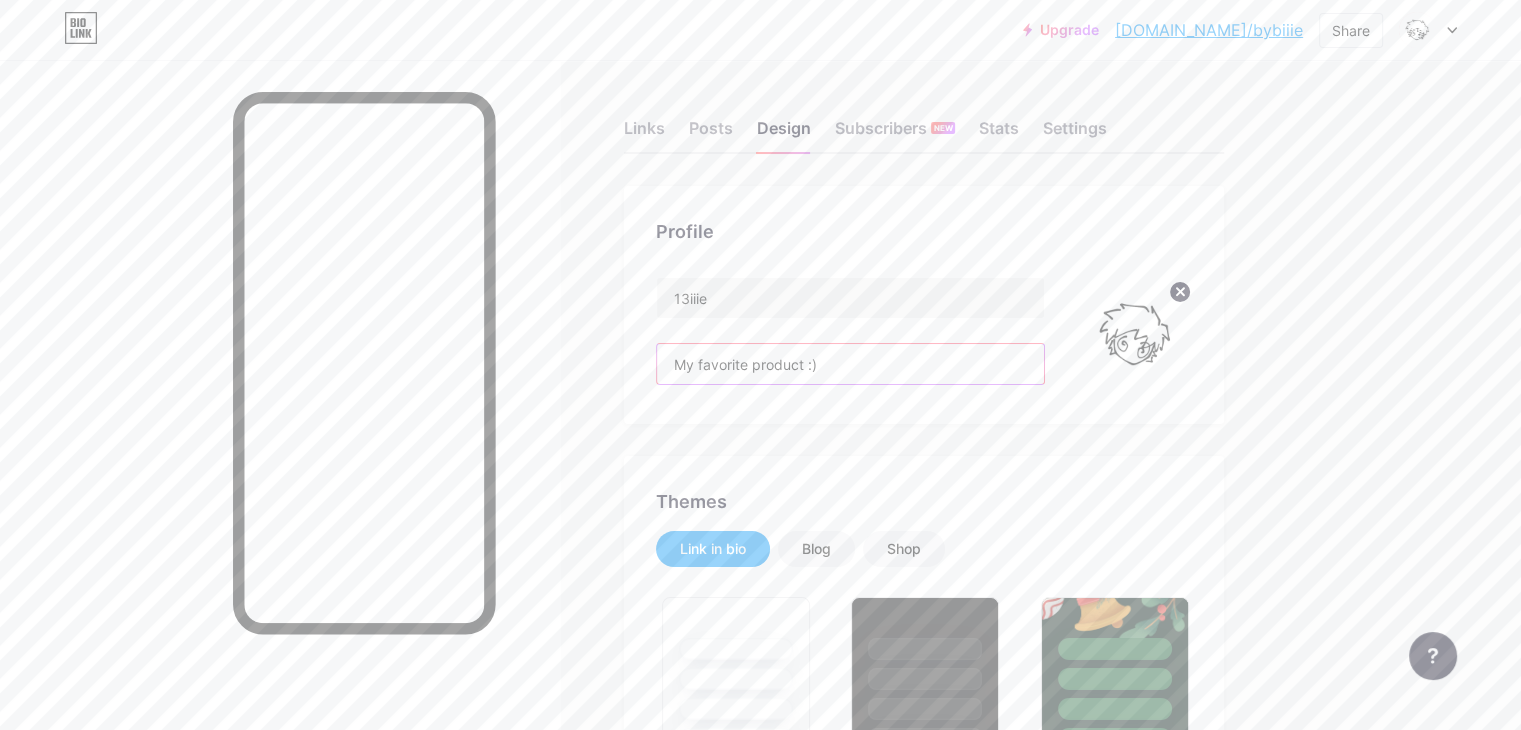 click on "My favorite product :)" at bounding box center (850, 364) 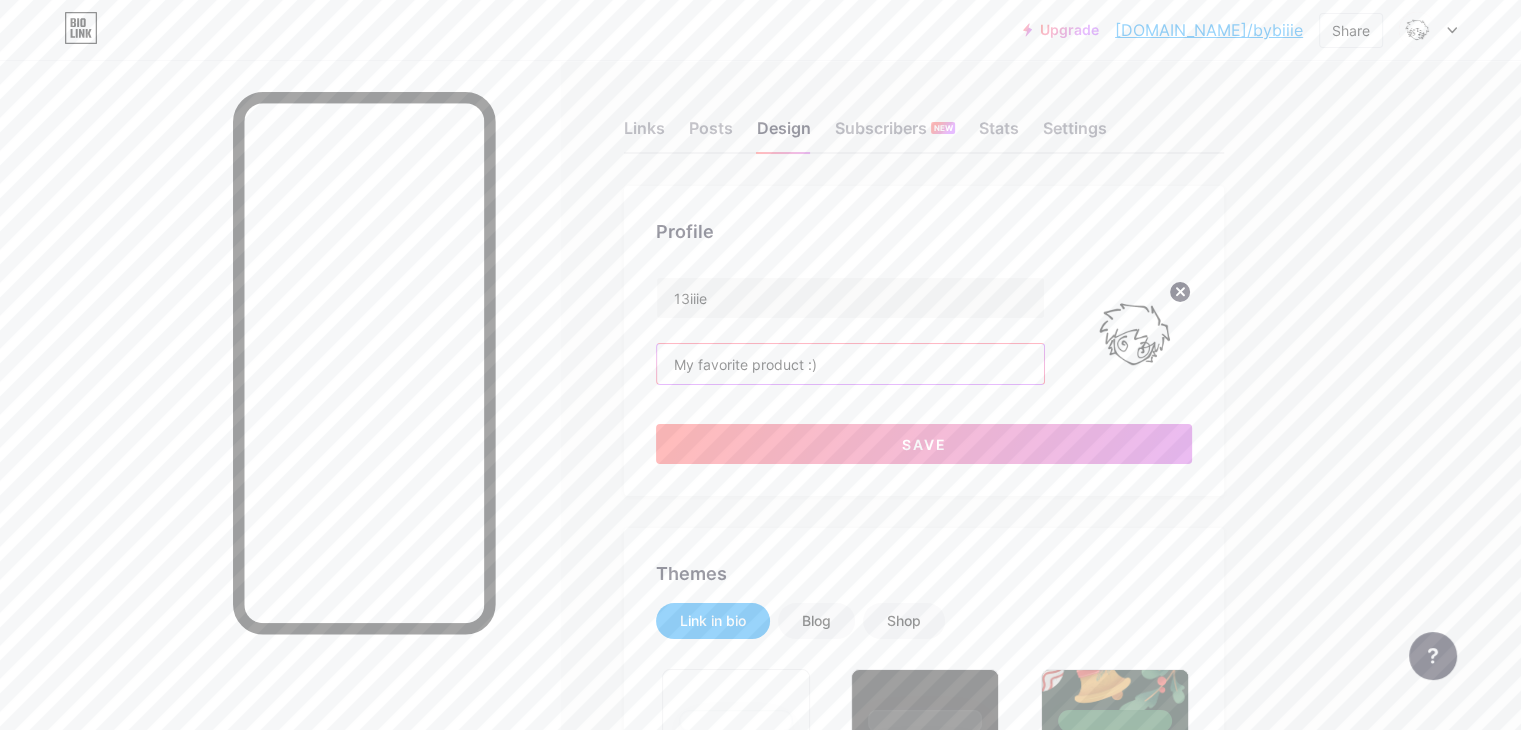 click on "My favorite product :)" at bounding box center [850, 364] 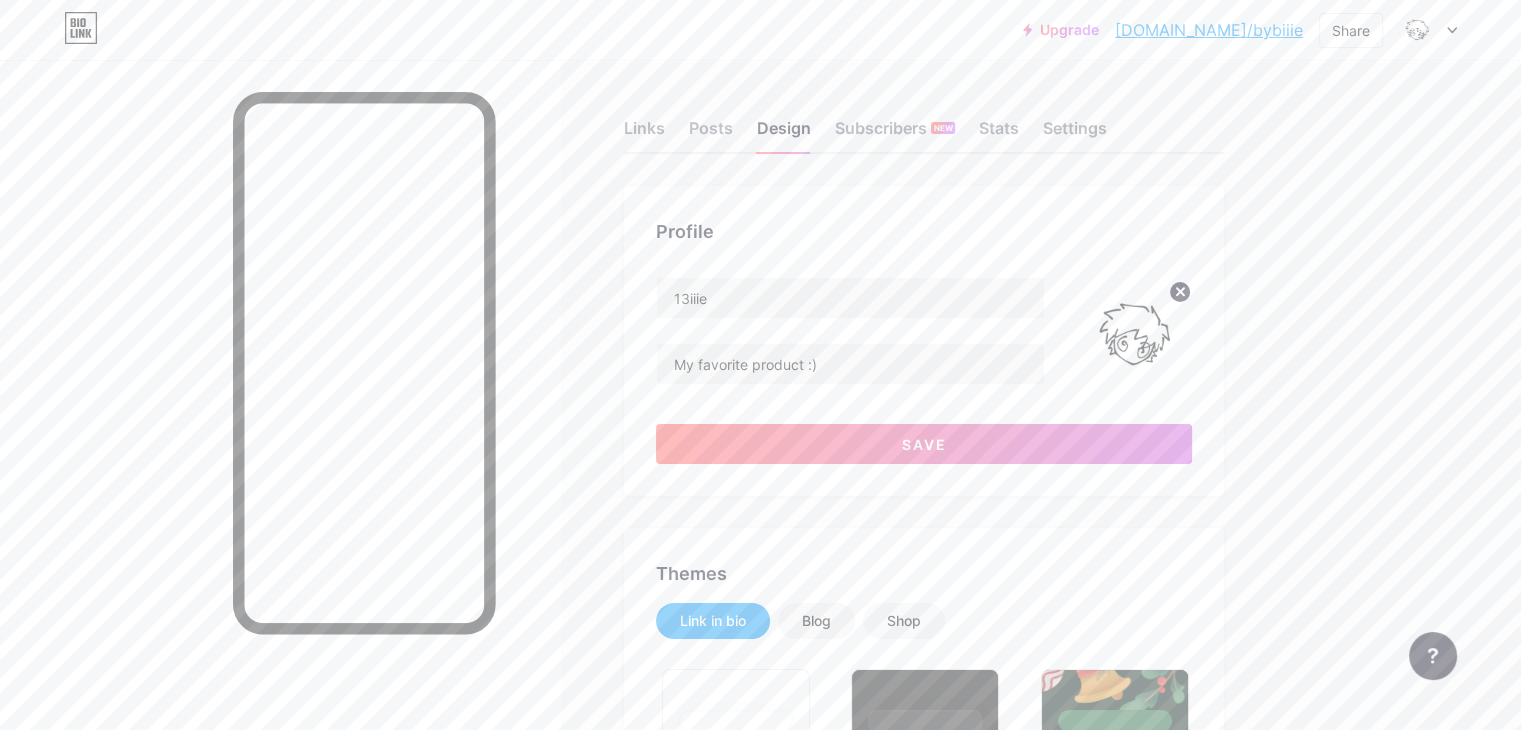click on "13iiie     My favorite product :)" at bounding box center (850, 334) 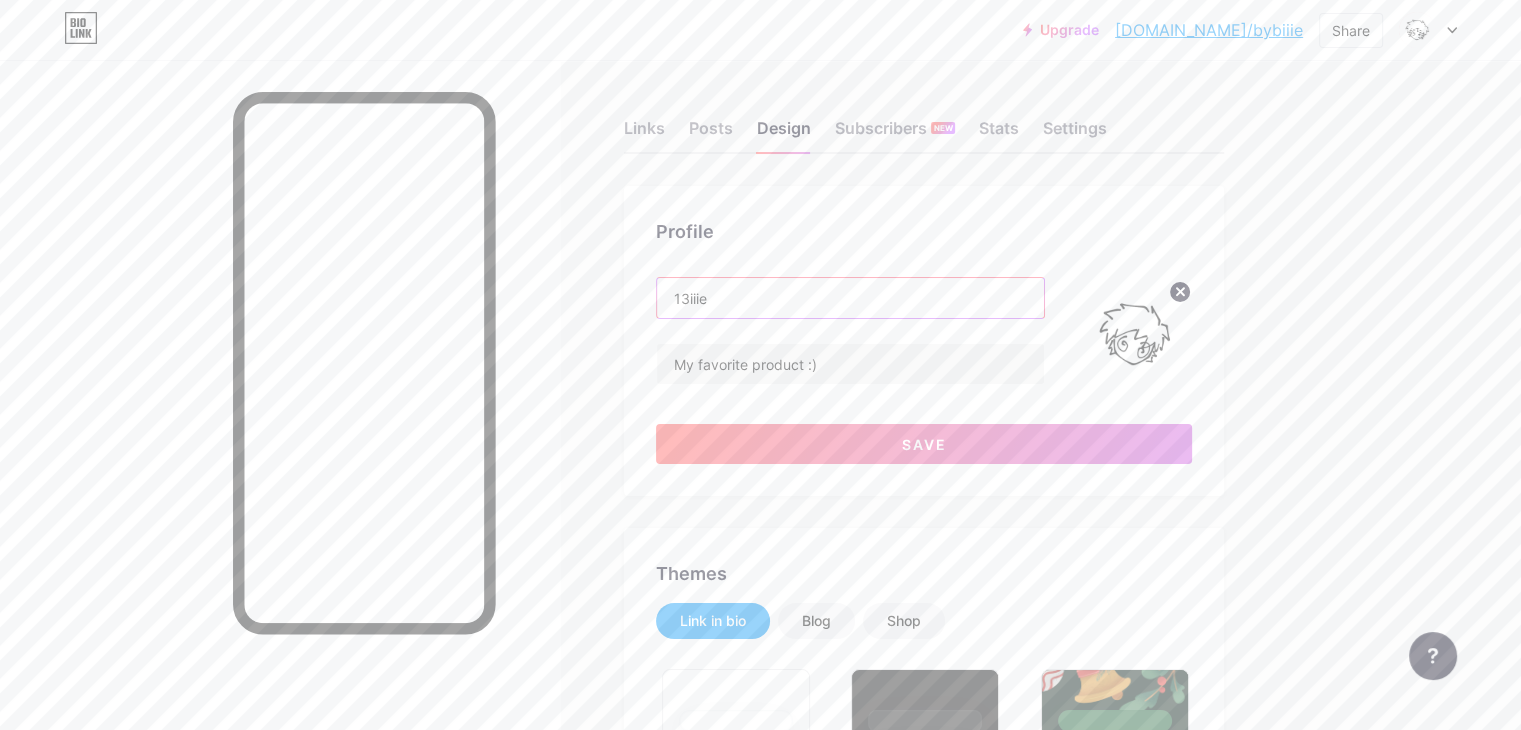click on "13iiie" at bounding box center [850, 298] 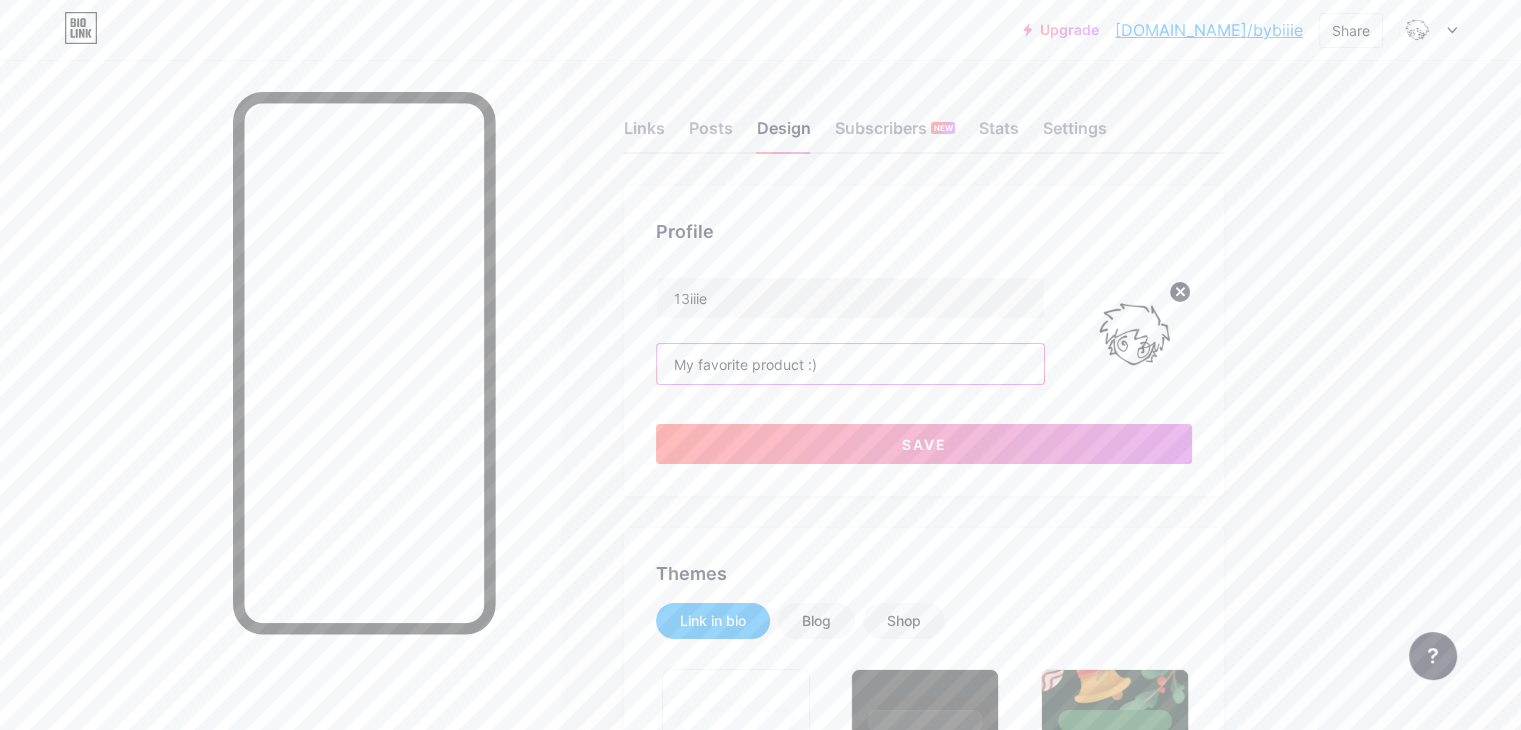 click on "My favorite product :)" at bounding box center (850, 364) 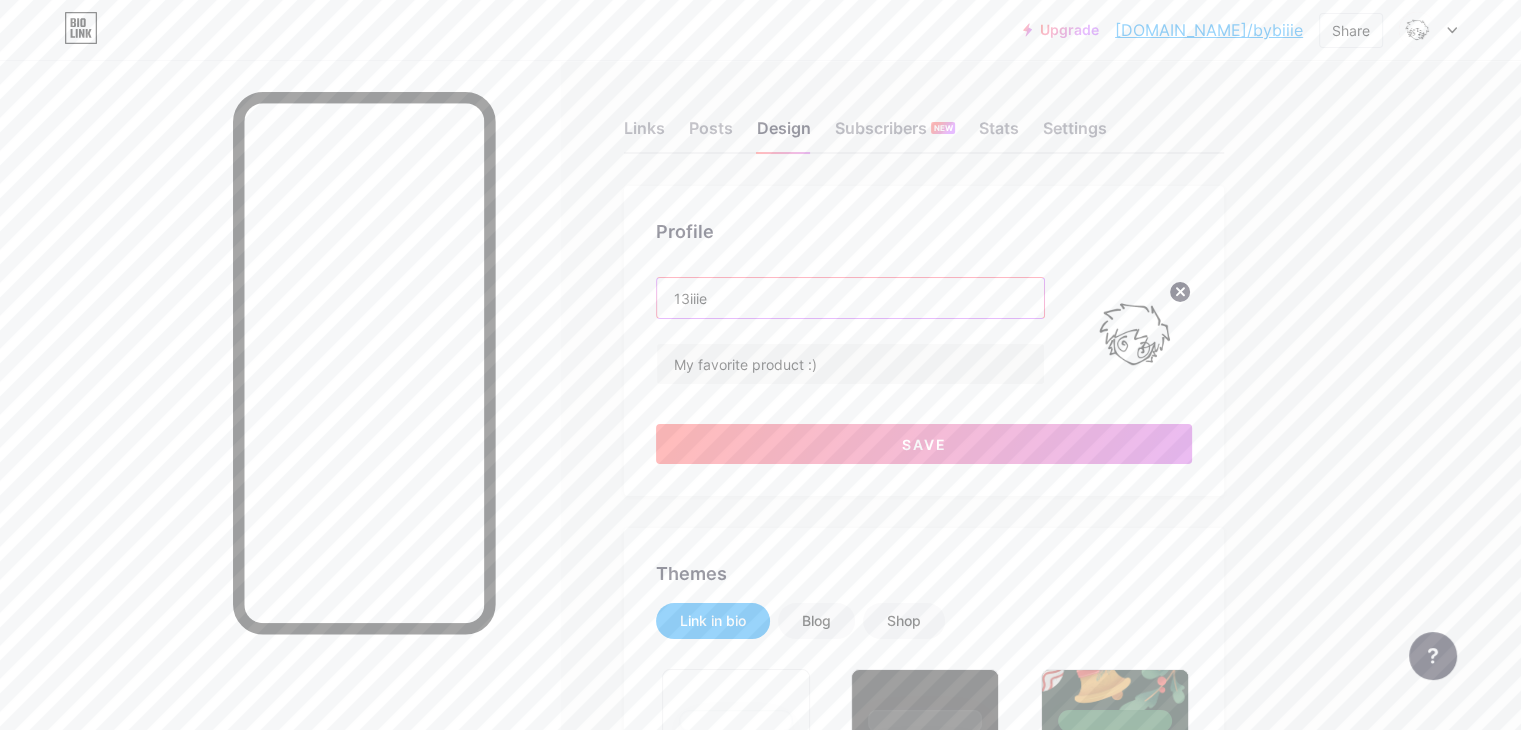 click on "13iiie" at bounding box center [850, 298] 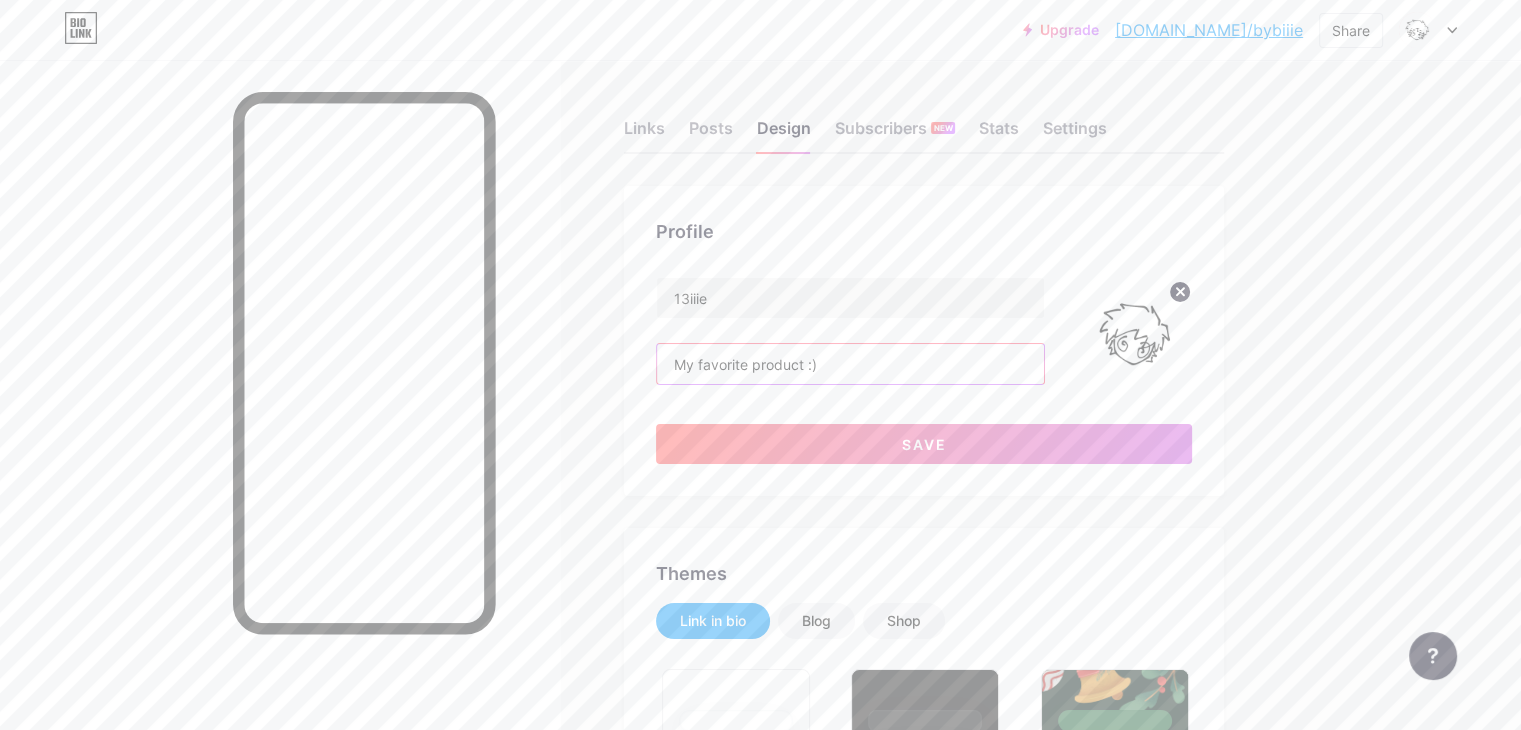 click on "My favorite product :)" at bounding box center [850, 364] 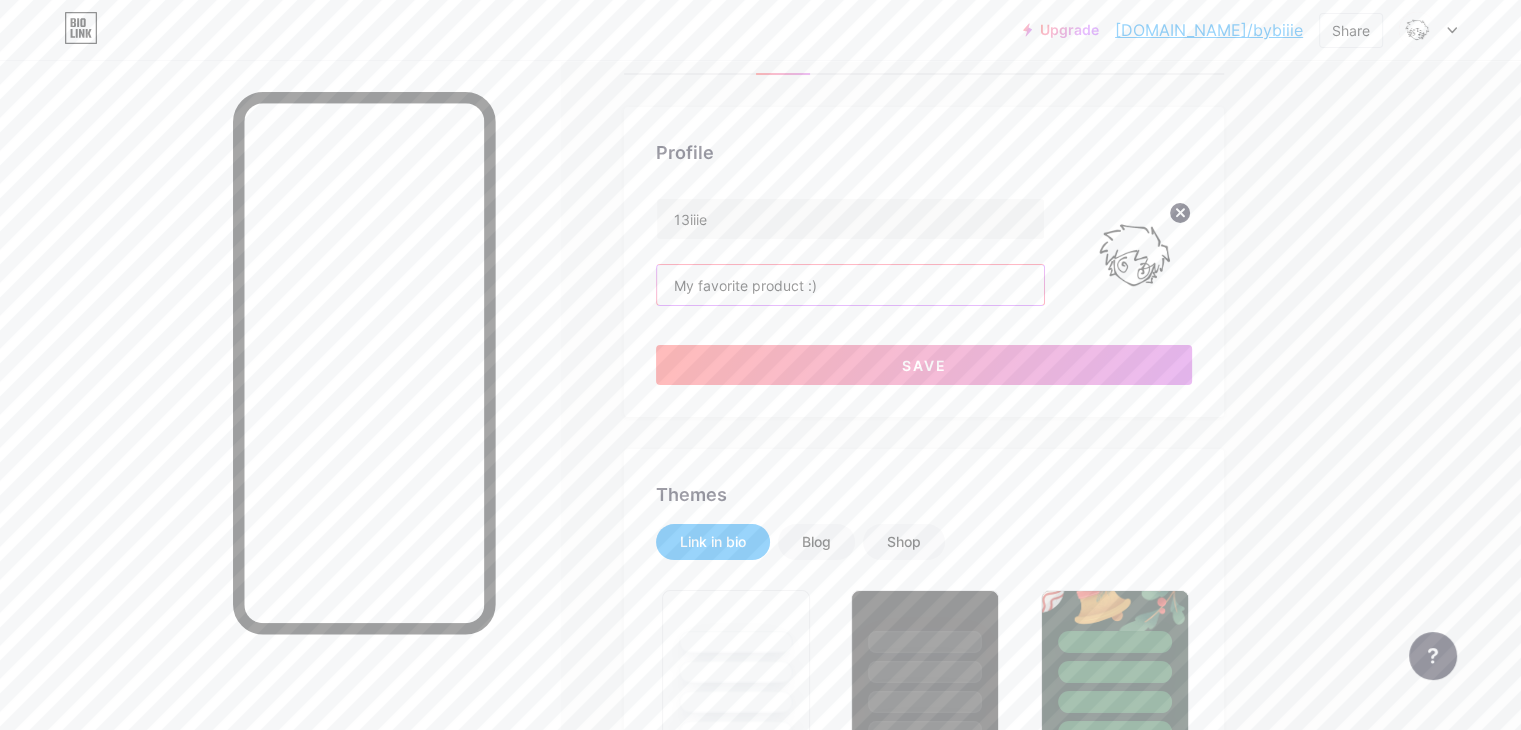 scroll, scrollTop: 0, scrollLeft: 0, axis: both 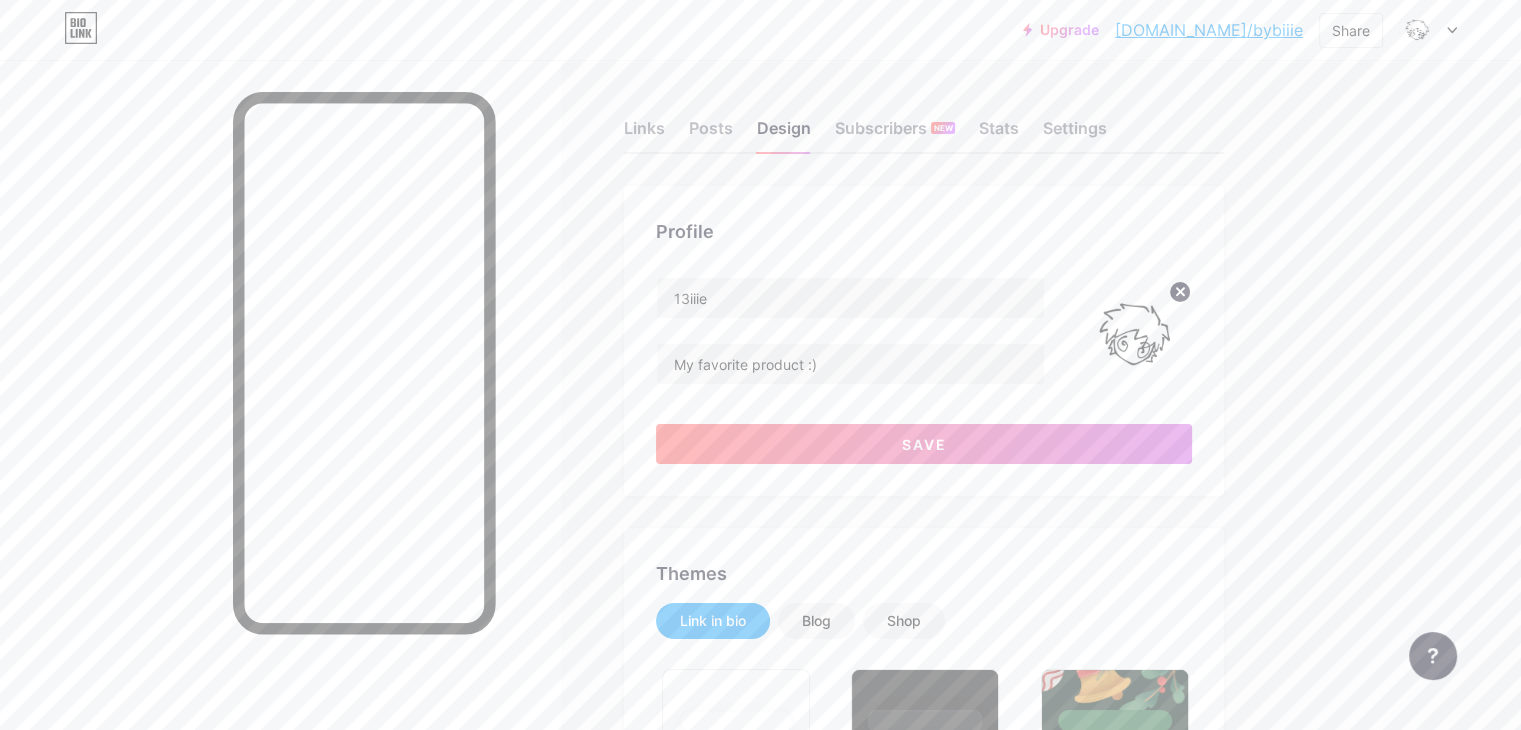 click on "Links
Posts
Design
Subscribers
NEW
Stats
Settings     Profile   13iiie     My favorite product :)                   Save     Themes   Link in bio   Blog   Shop       Basics       Carbon       Xmas 23       Pride       Glitch       Winter · Live       Glassy · Live       Chameleon · Live       Rainy Night · Live       Neon · Live       Summer       Retro       Strawberry · Live       Desert       Sunny       Autumn       Leaf       Clear Sky       Blush       Unicorn       Minimal       Cloudy       Shadow     Create your own           Changes saved       Position to display socials                 Top                     Bottom
Disable Bio Link branding
[PERSON_NAME] the Bio Link branding from homepage     Display Share button
Enables social sharing options on your page including a QR code.   Changes saved           Feature requests             Help center" at bounding box center (654, 1764) 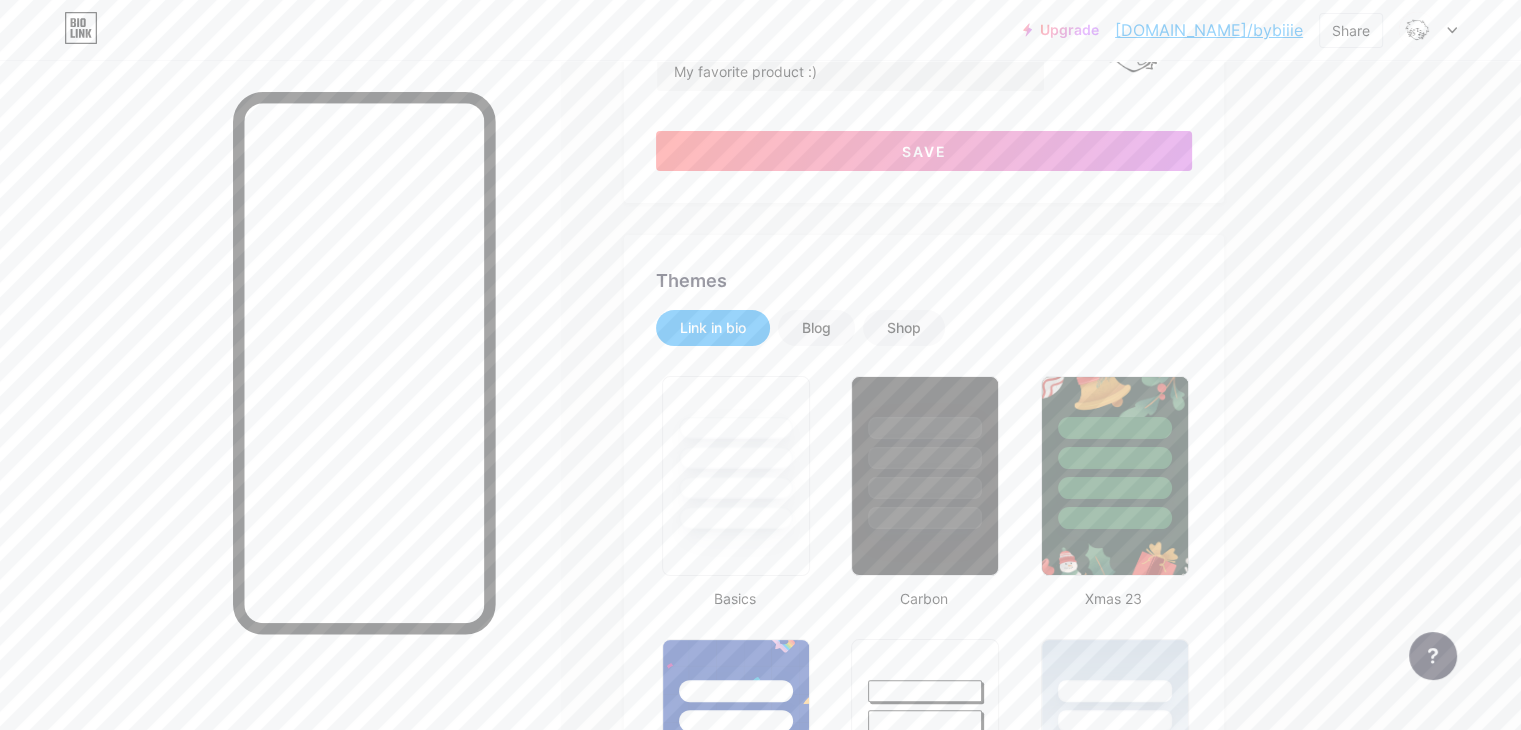 scroll, scrollTop: 400, scrollLeft: 0, axis: vertical 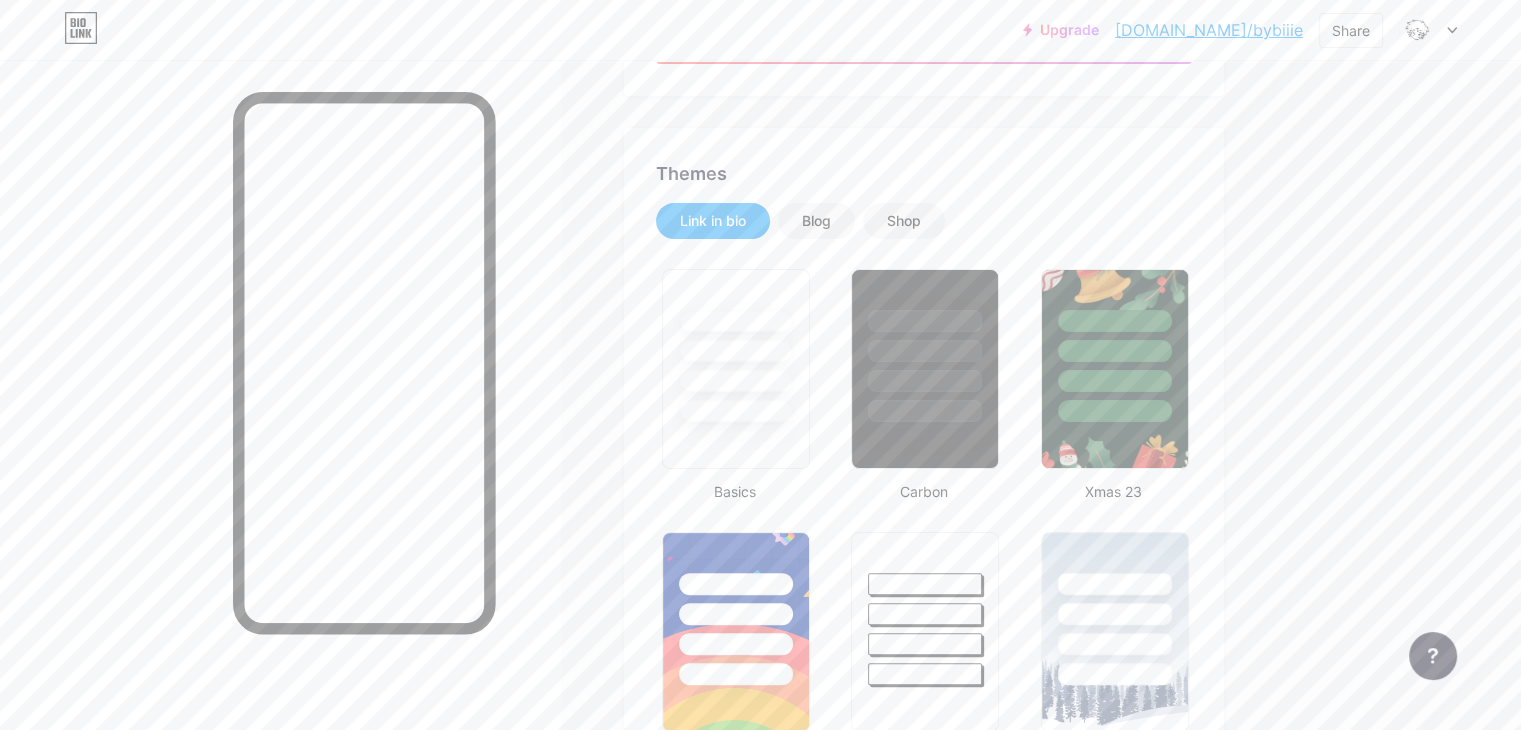 click on "Links
Posts
Design
Subscribers
NEW
Stats
Settings     Profile   13iiie     My favorite product :)                   Save     Themes   Link in bio   Blog   Shop       Basics       Carbon       Xmas 23       Pride       Glitch       Winter · Live       Glassy · Live       Chameleon · Live       Rainy Night · Live       Neon · Live       Summer       Retro       Strawberry · Live       Desert       Sunny       Autumn       Leaf       Clear Sky       Blush       Unicorn       Minimal       Cloudy       Shadow     Create your own           Changes saved       Position to display socials                 Top                     Bottom
Disable Bio Link branding
[PERSON_NAME] the Bio Link branding from homepage     Display Share button
Enables social sharing options on your page including a QR code.   Changes saved           Feature requests             Help center" at bounding box center [654, 1364] 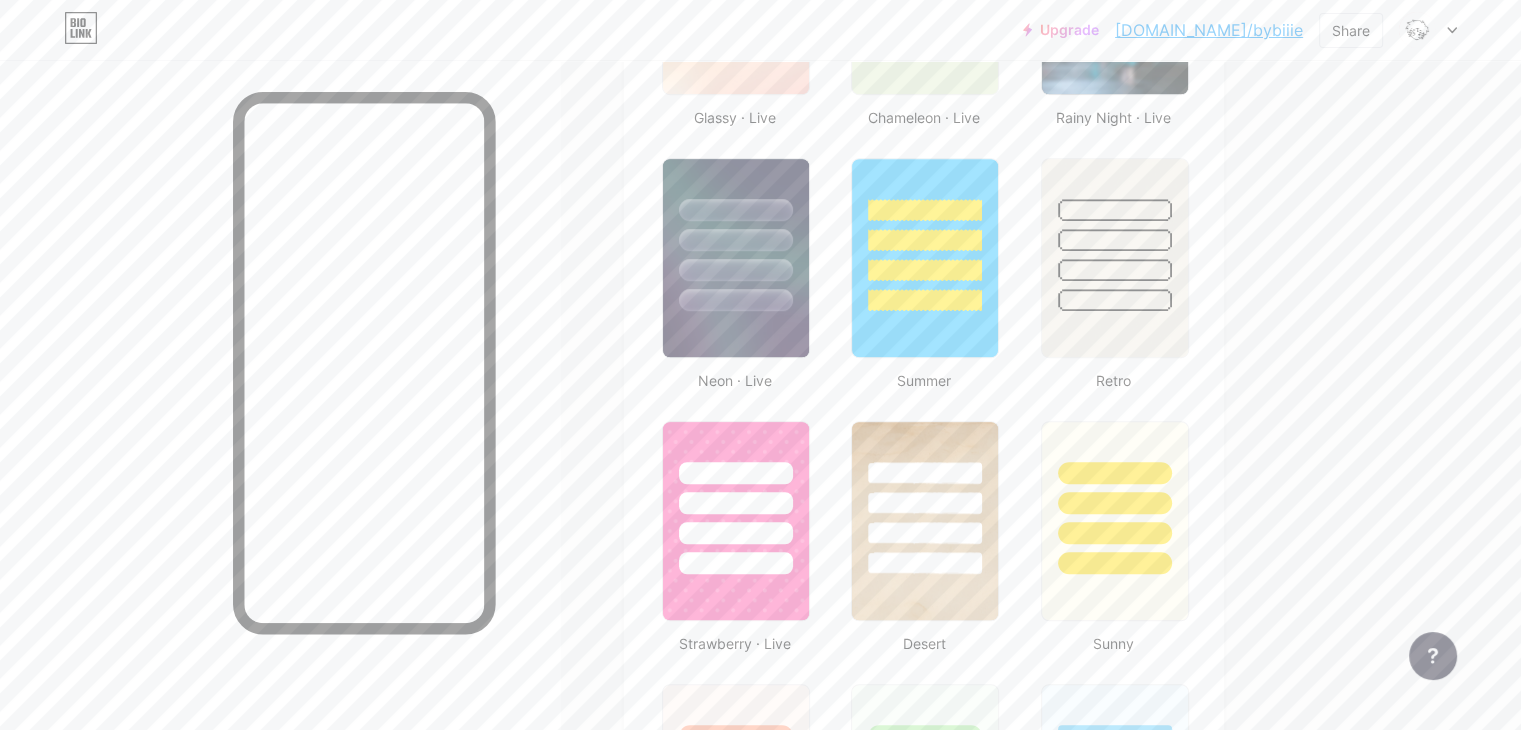 scroll, scrollTop: 2732, scrollLeft: 0, axis: vertical 